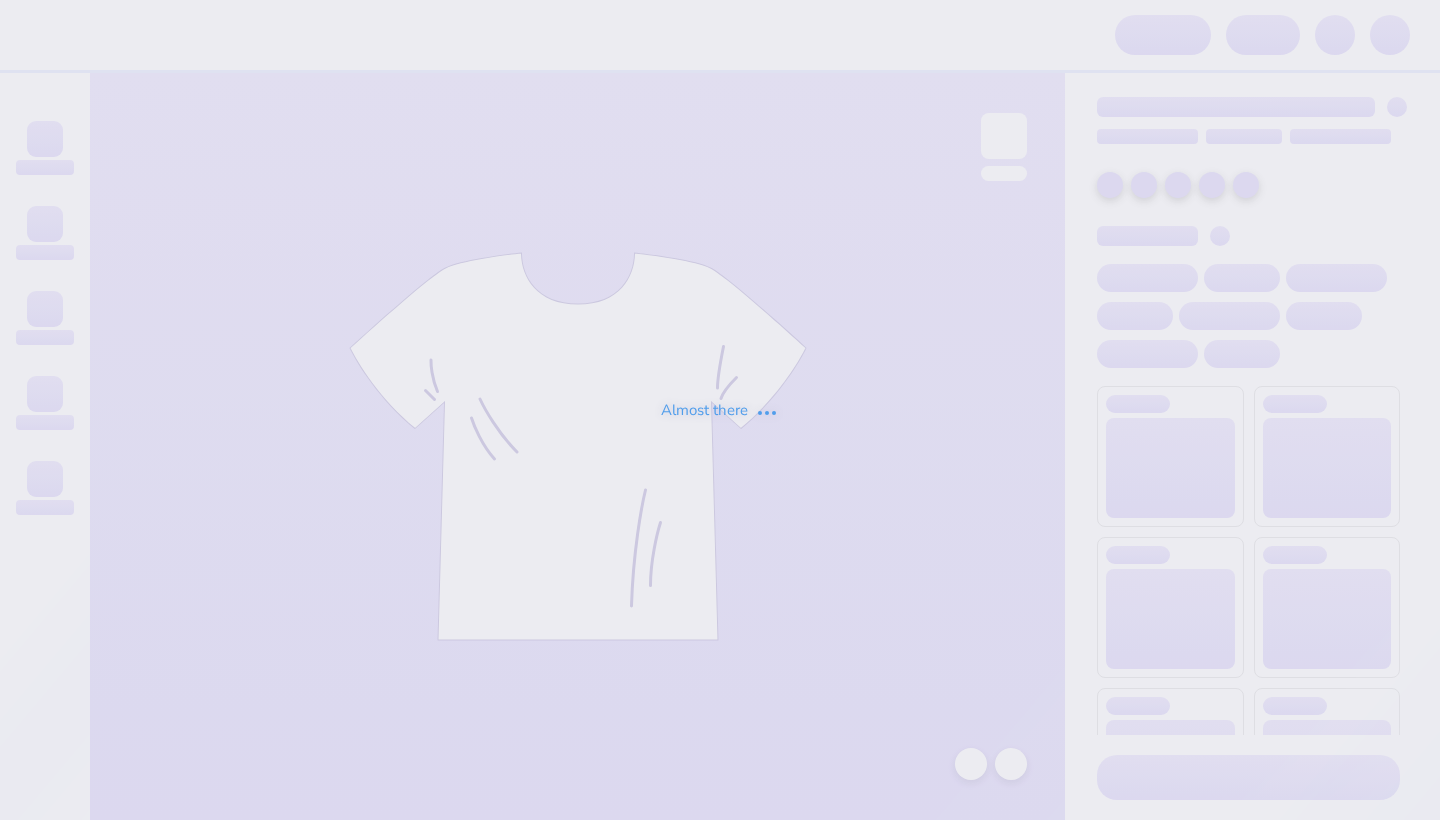 scroll, scrollTop: 0, scrollLeft: 0, axis: both 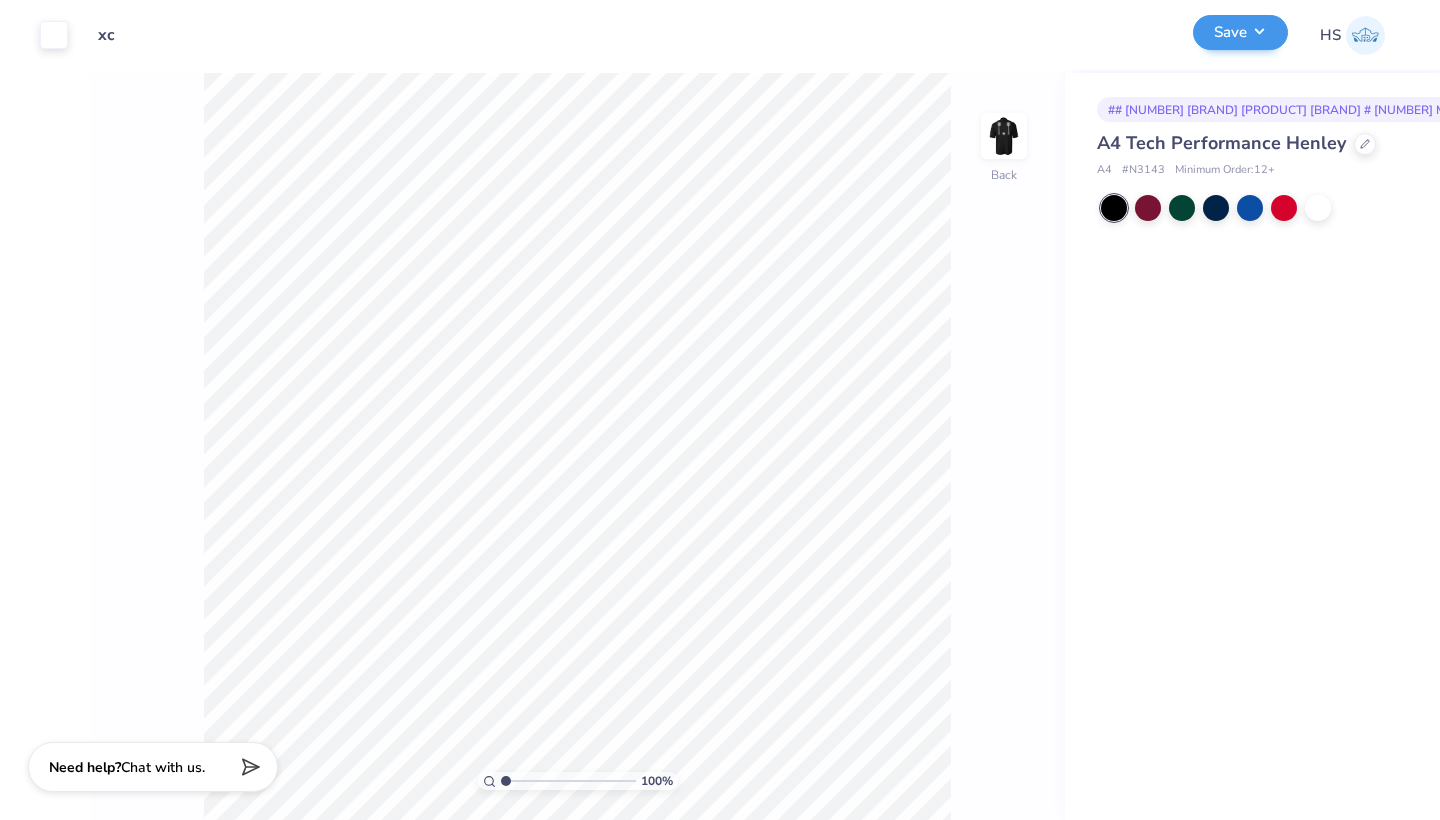 click on "Save" at bounding box center (1240, 32) 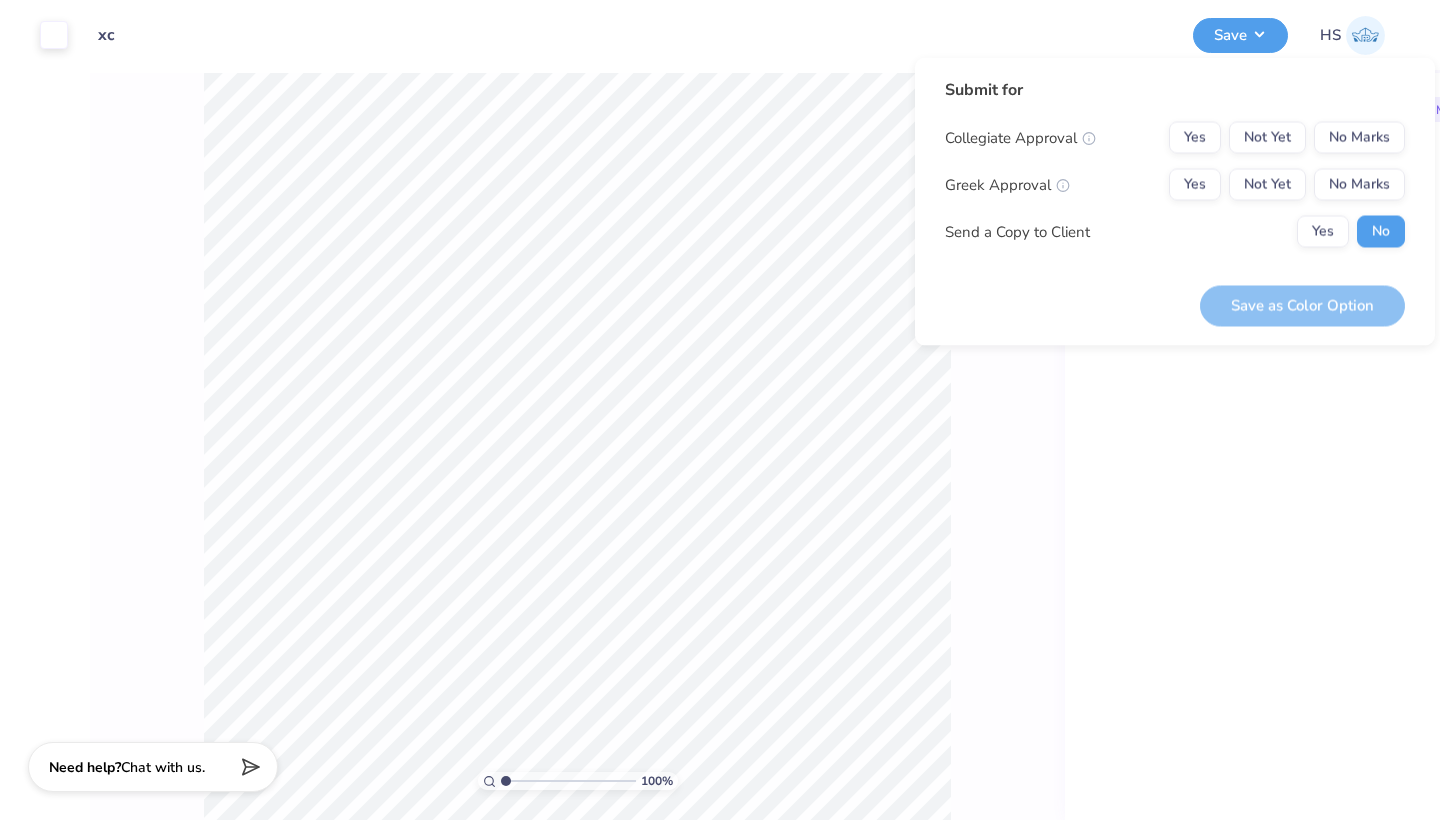 click on "# 504892A A4 Tech Performance Henley A4 # N3143 Minimum Order:  12 +" at bounding box center [1252, 446] 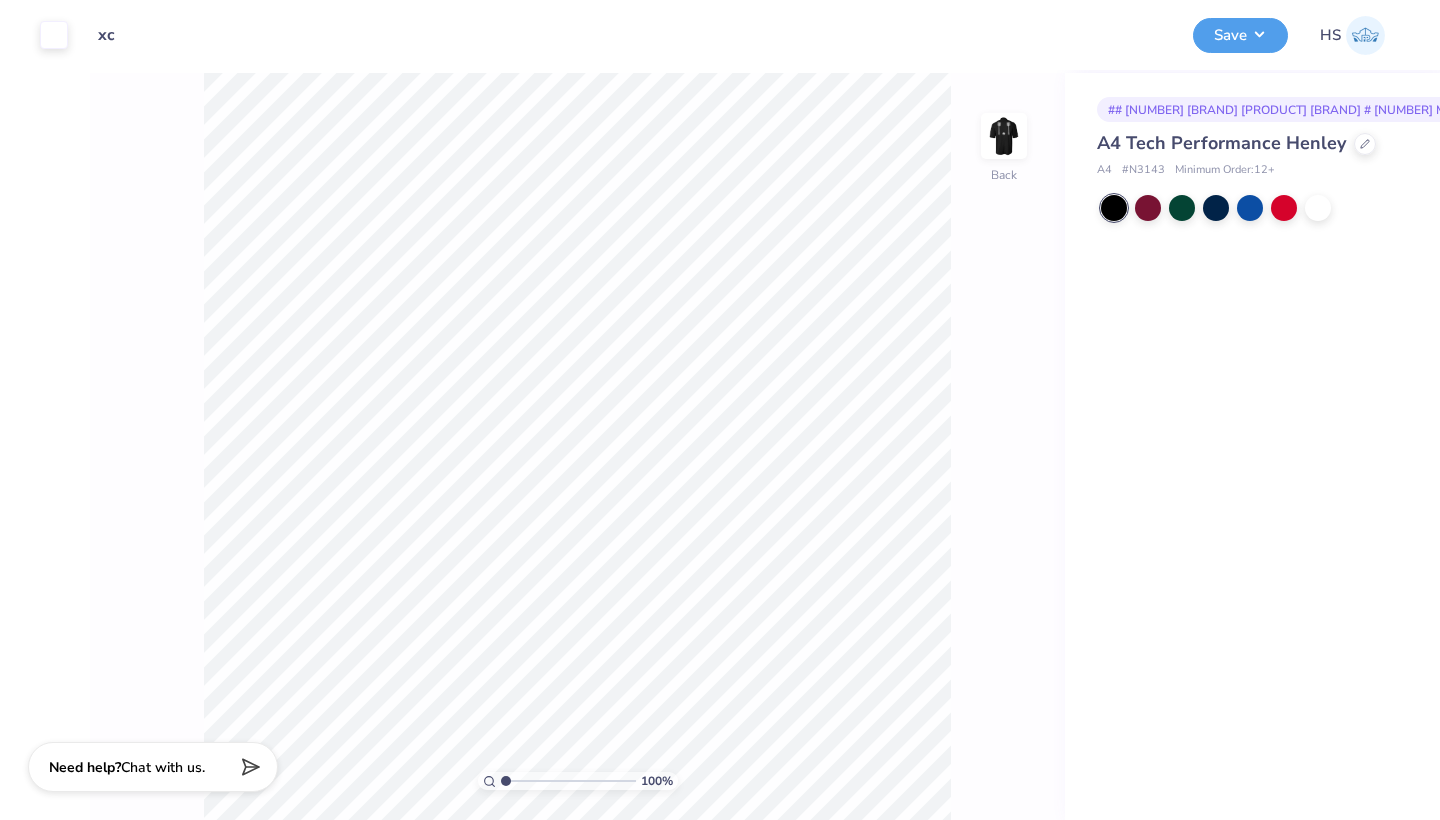click on "A4 Tech Performance Henley" at bounding box center [1248, 143] 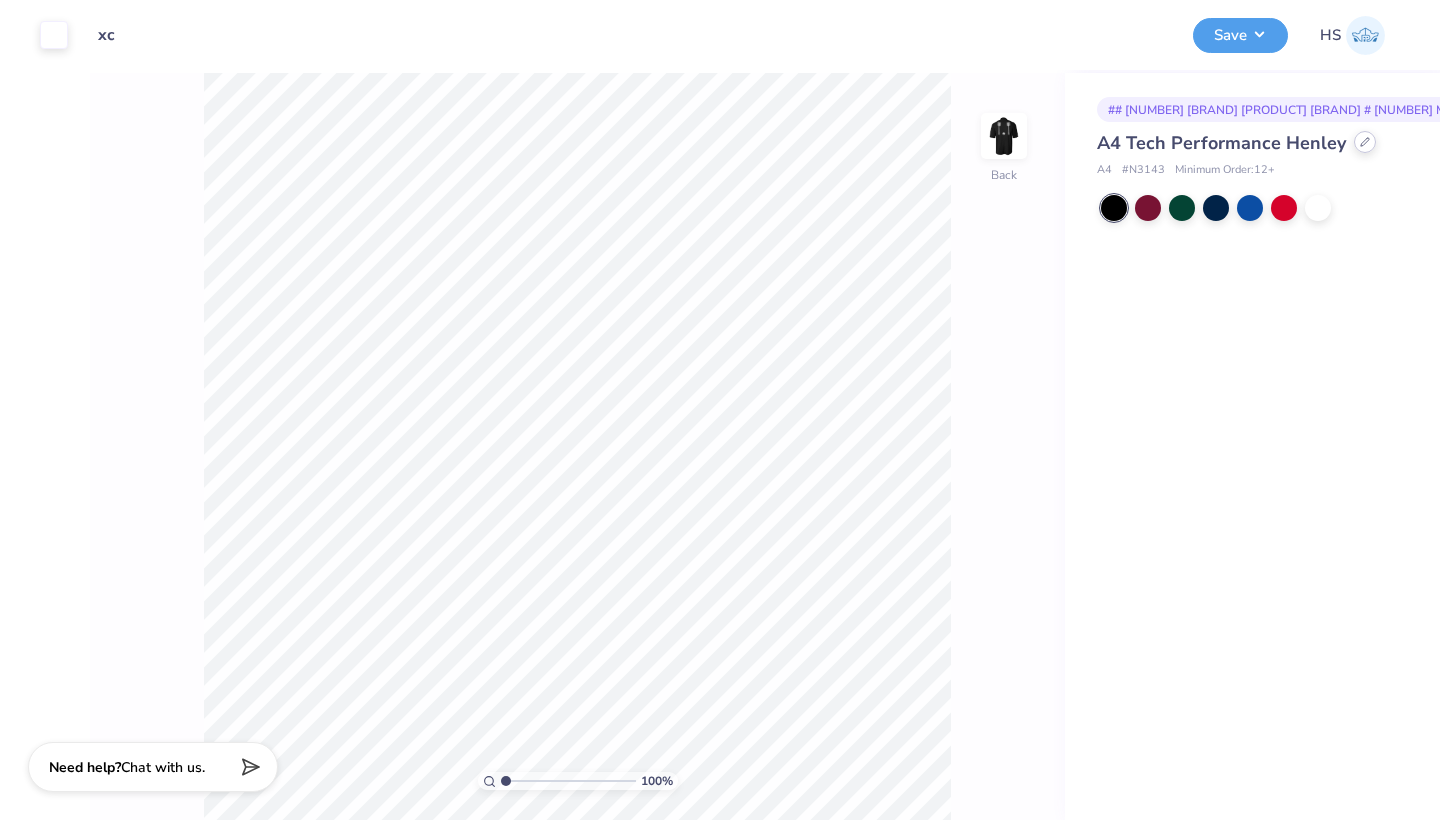 click 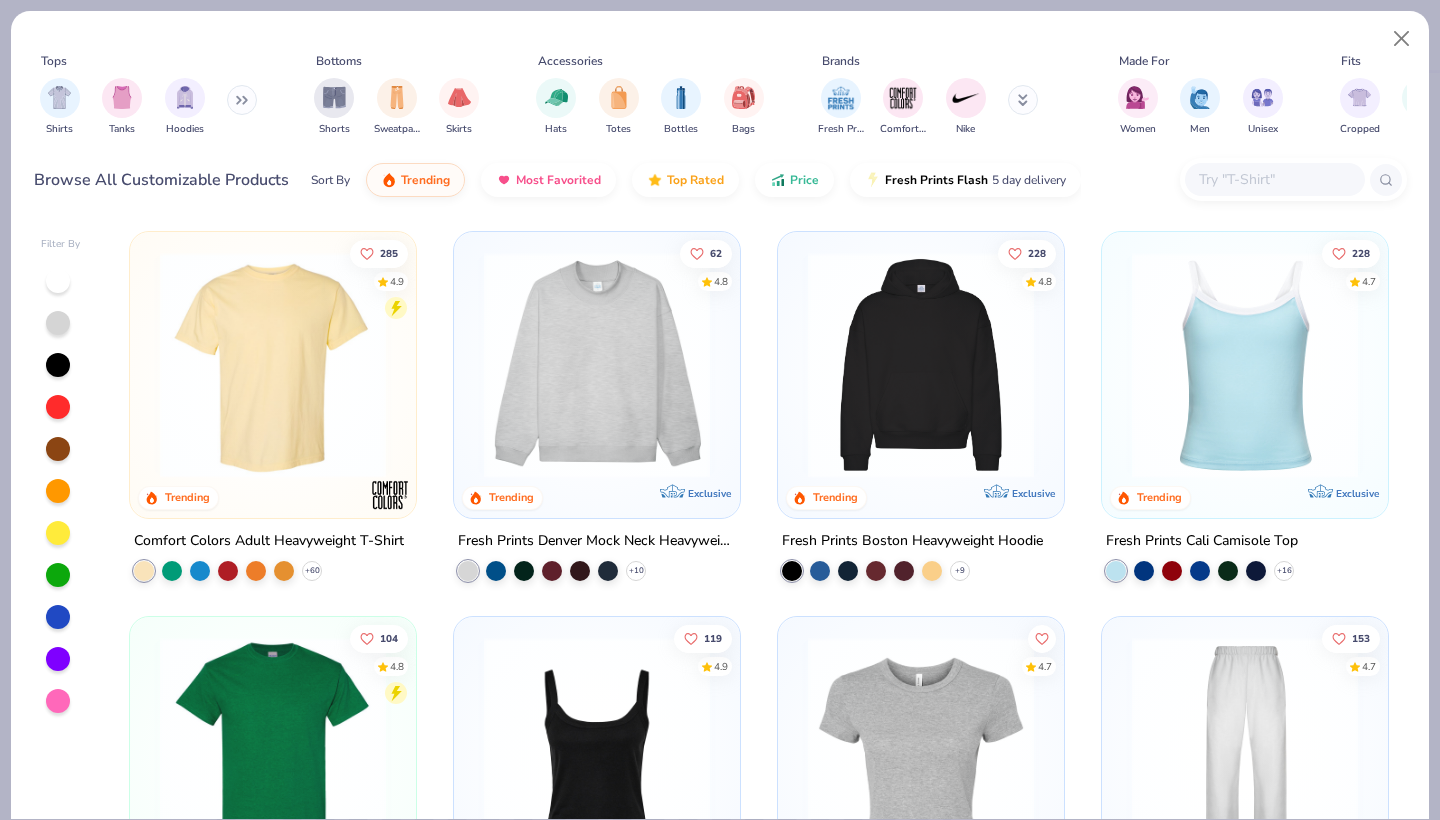 scroll, scrollTop: 0, scrollLeft: 0, axis: both 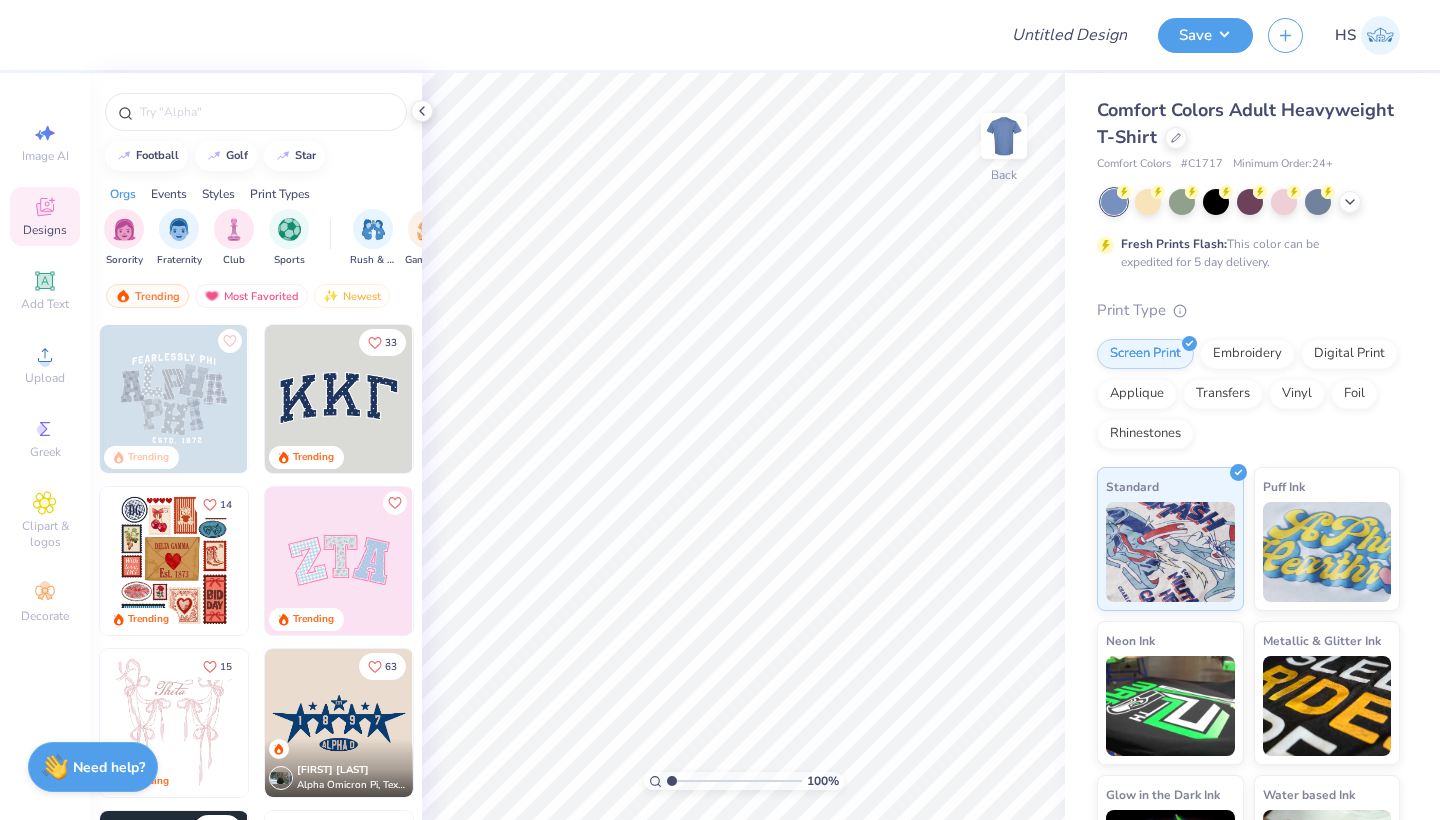 click at bounding box center [339, 399] 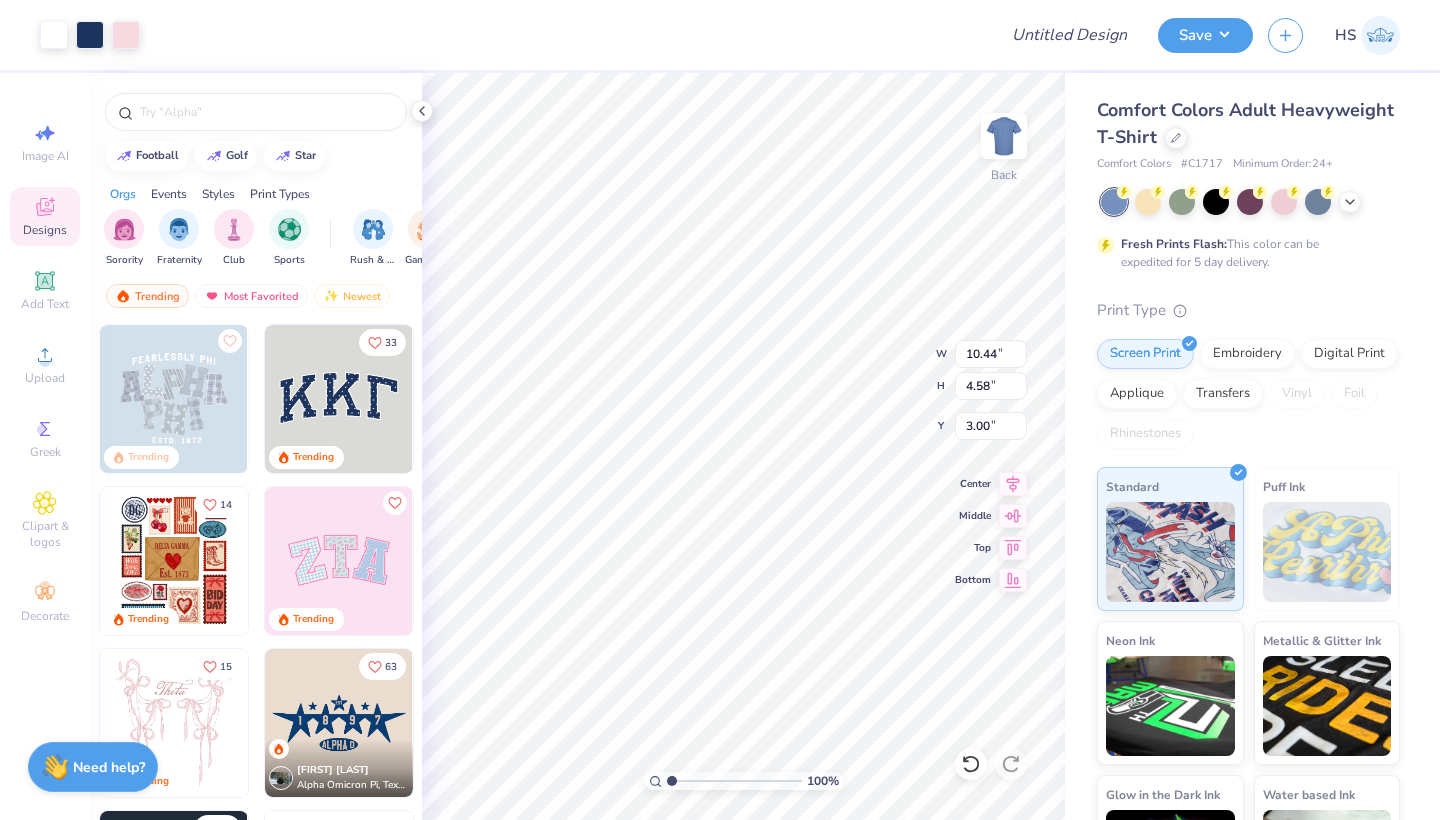 type on "9.66" 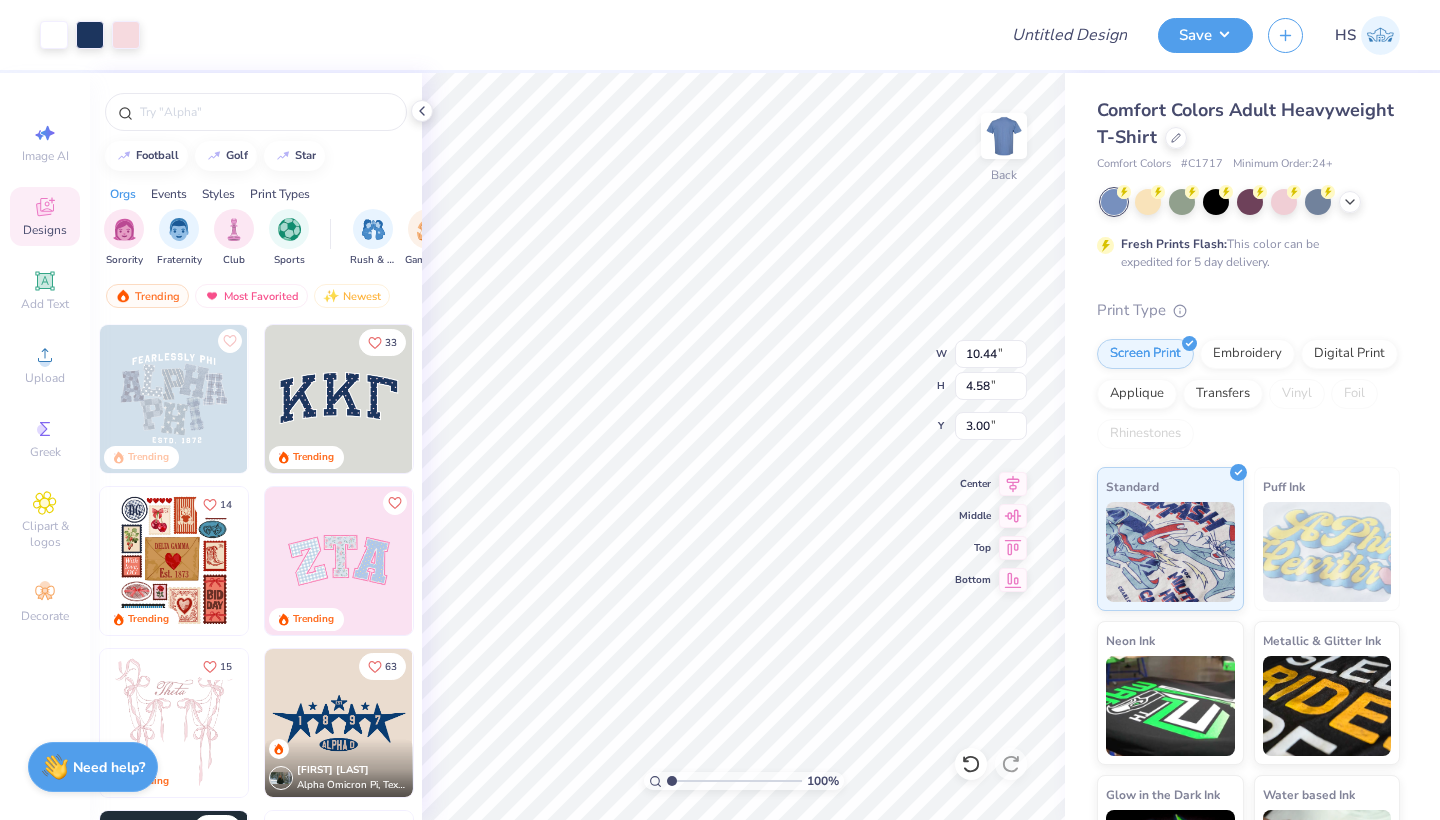 type on "4.24" 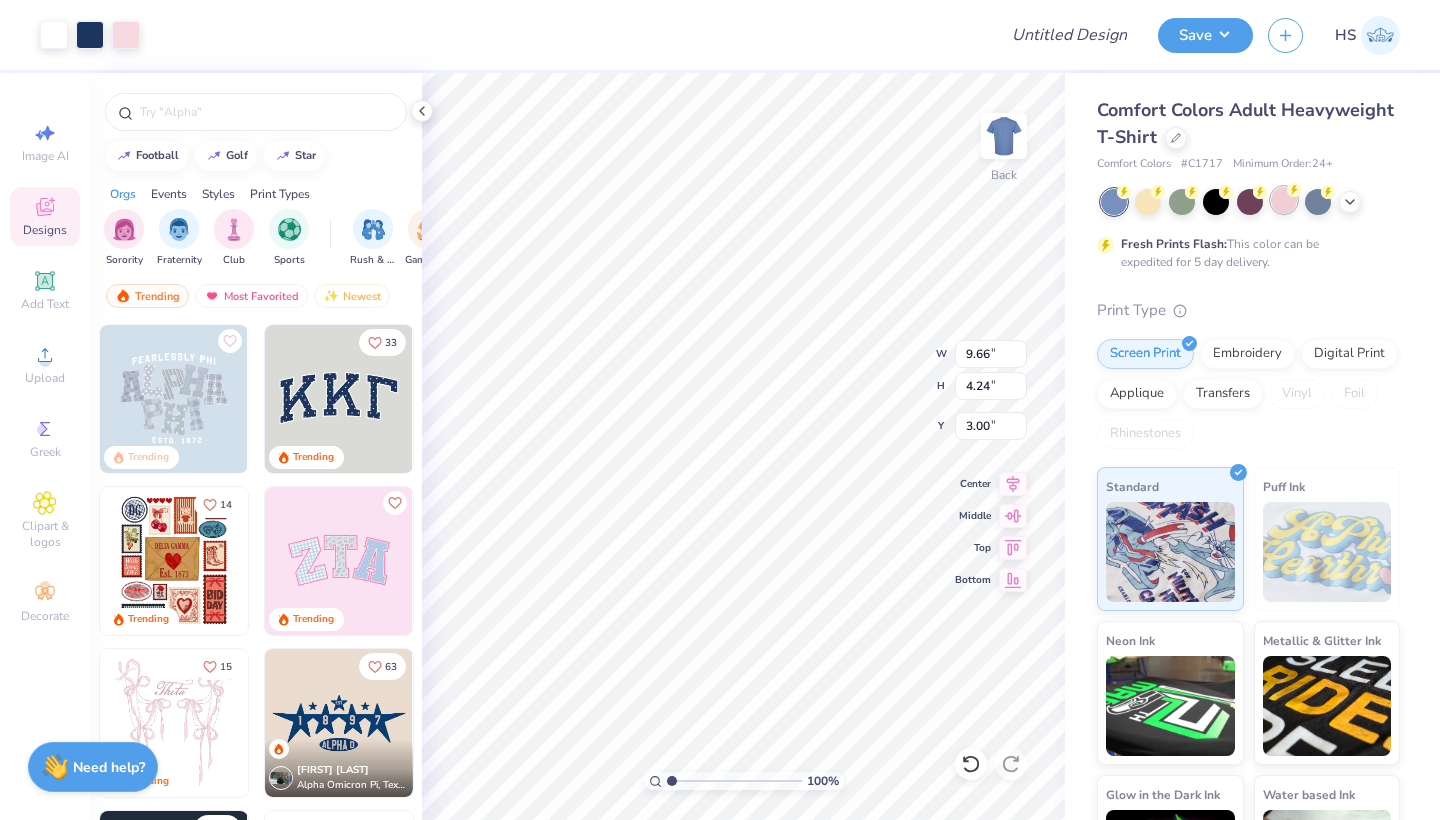 click at bounding box center [1284, 200] 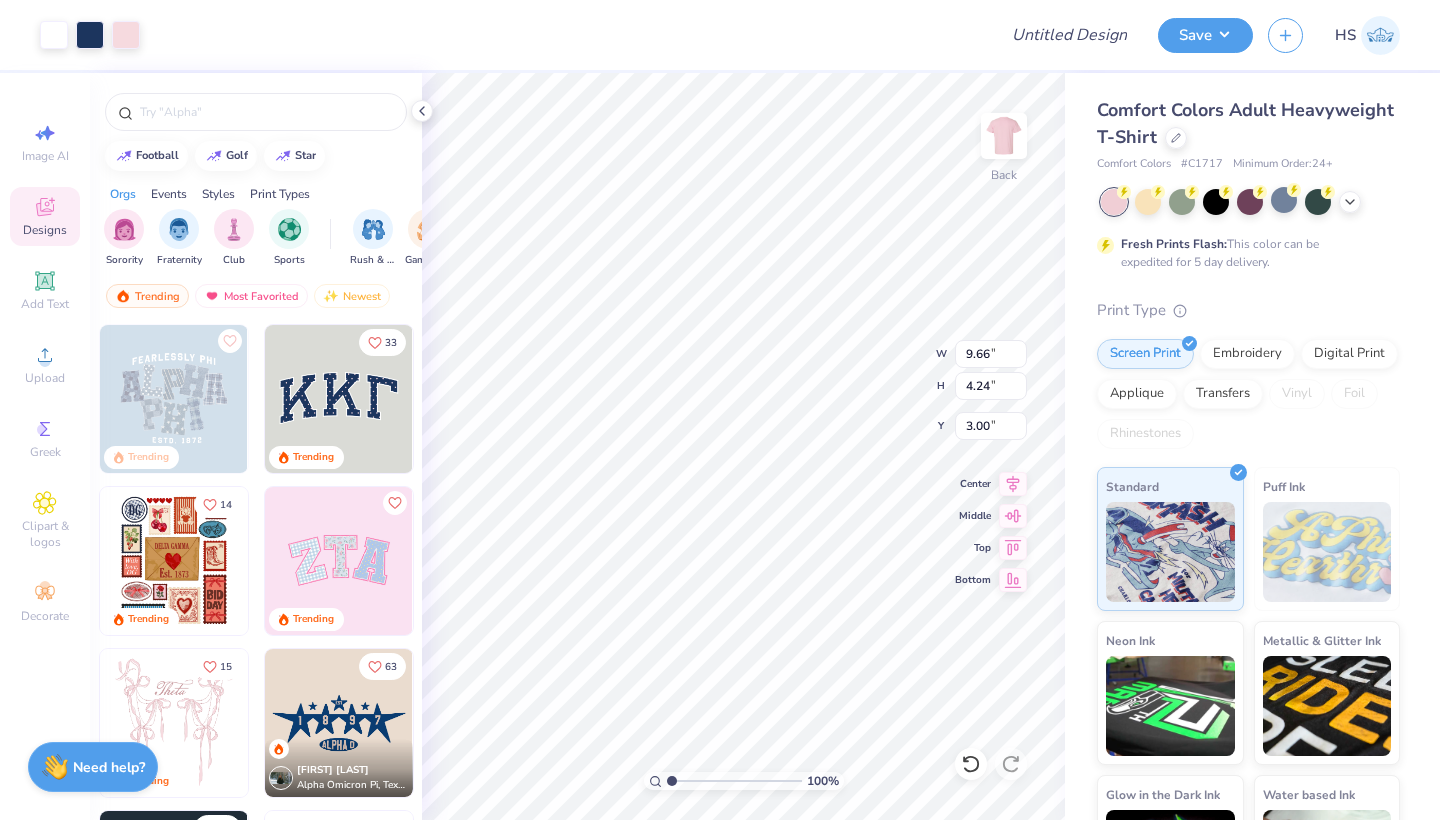 type on "4.28" 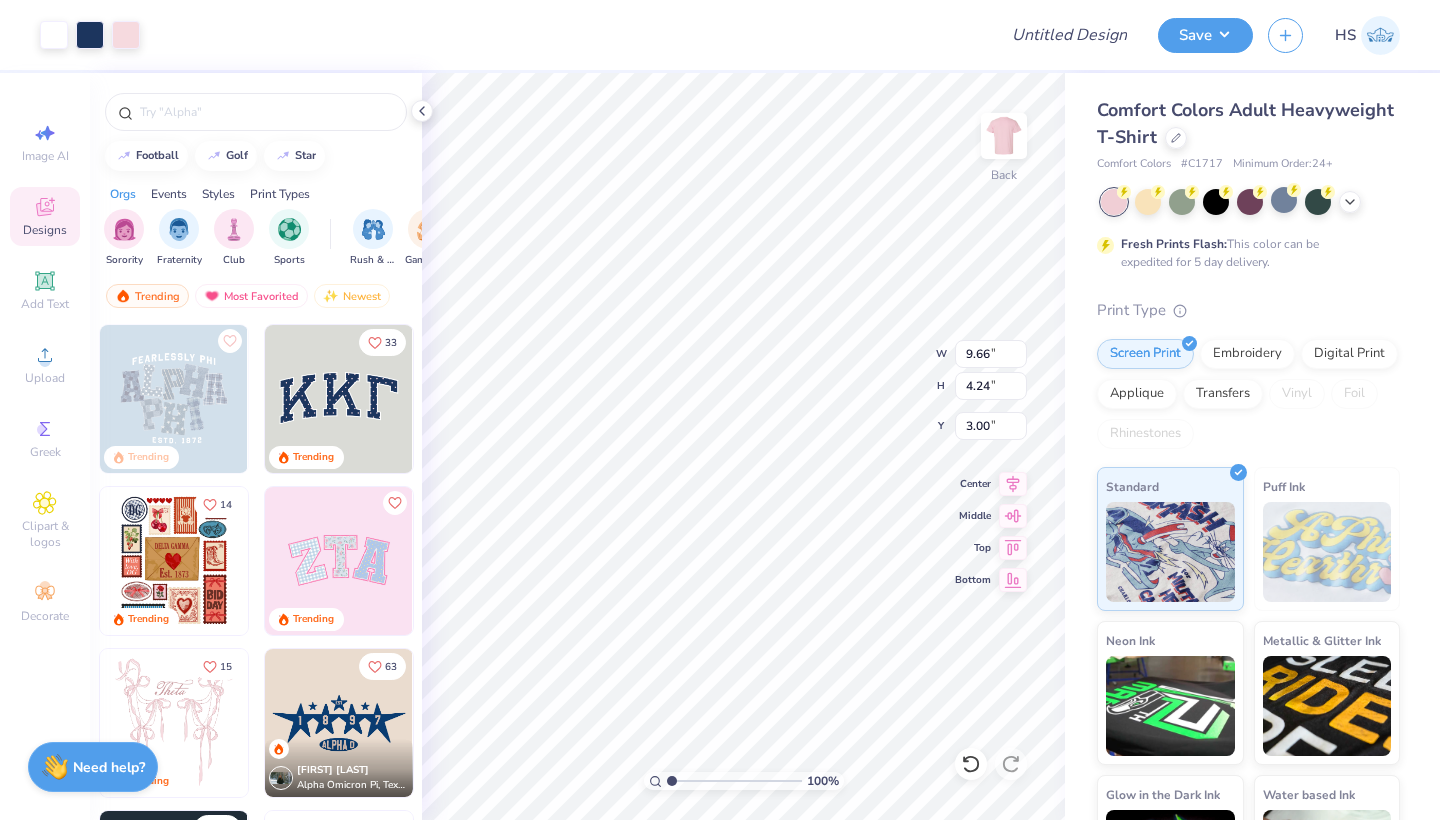 type on "1.88" 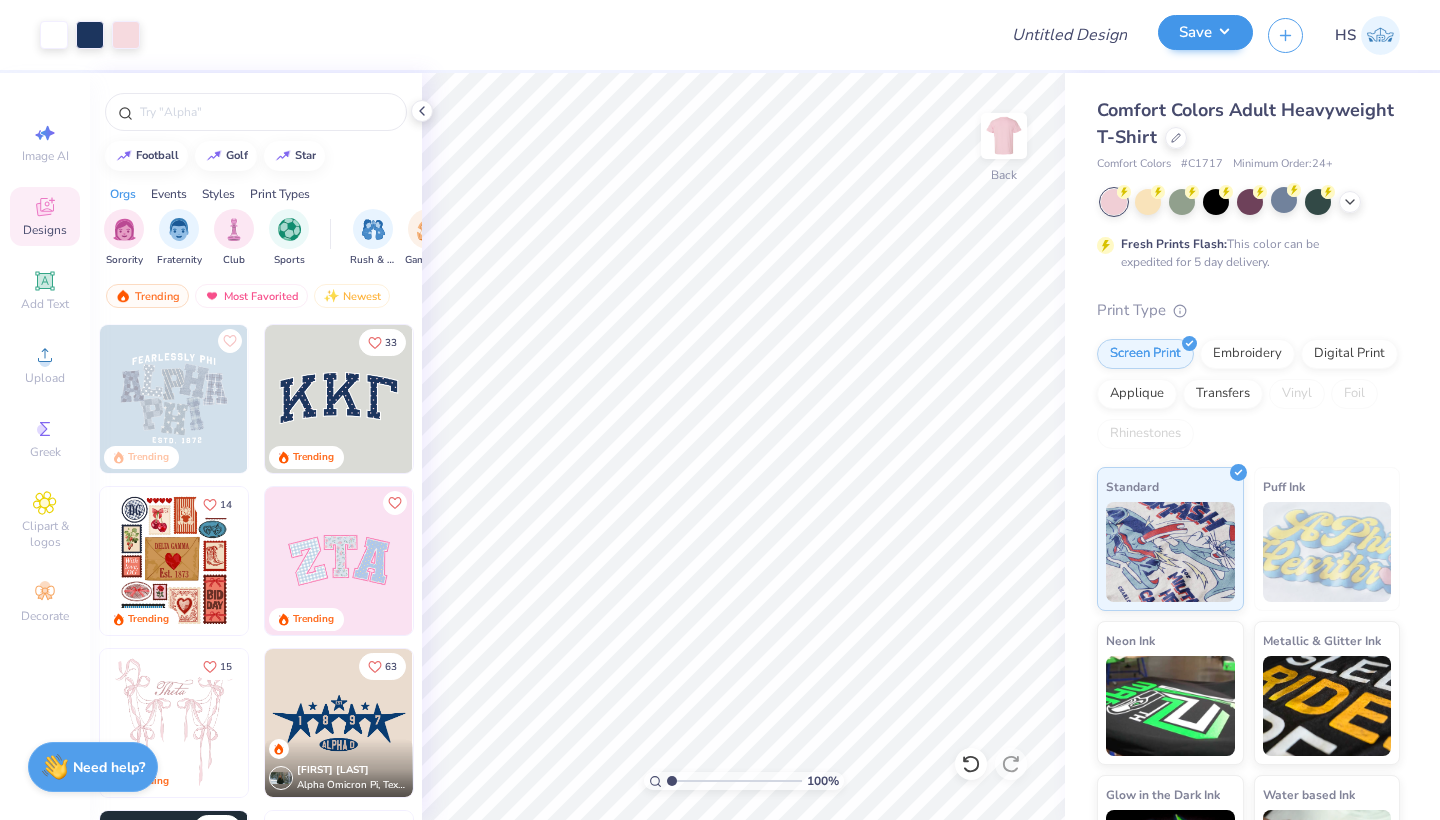 click on "Save" at bounding box center [1205, 32] 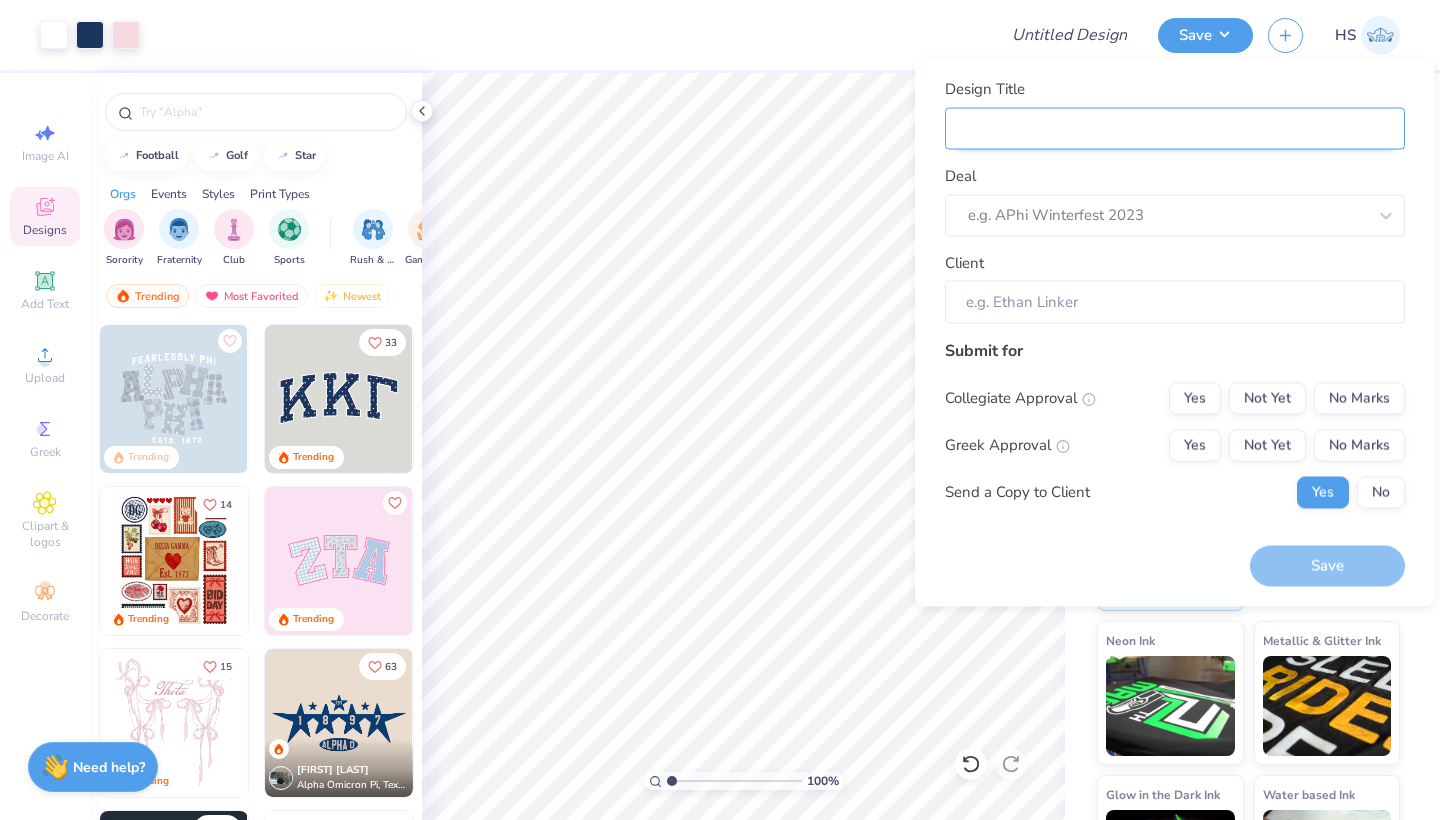 click on "Design Title" at bounding box center (1175, 128) 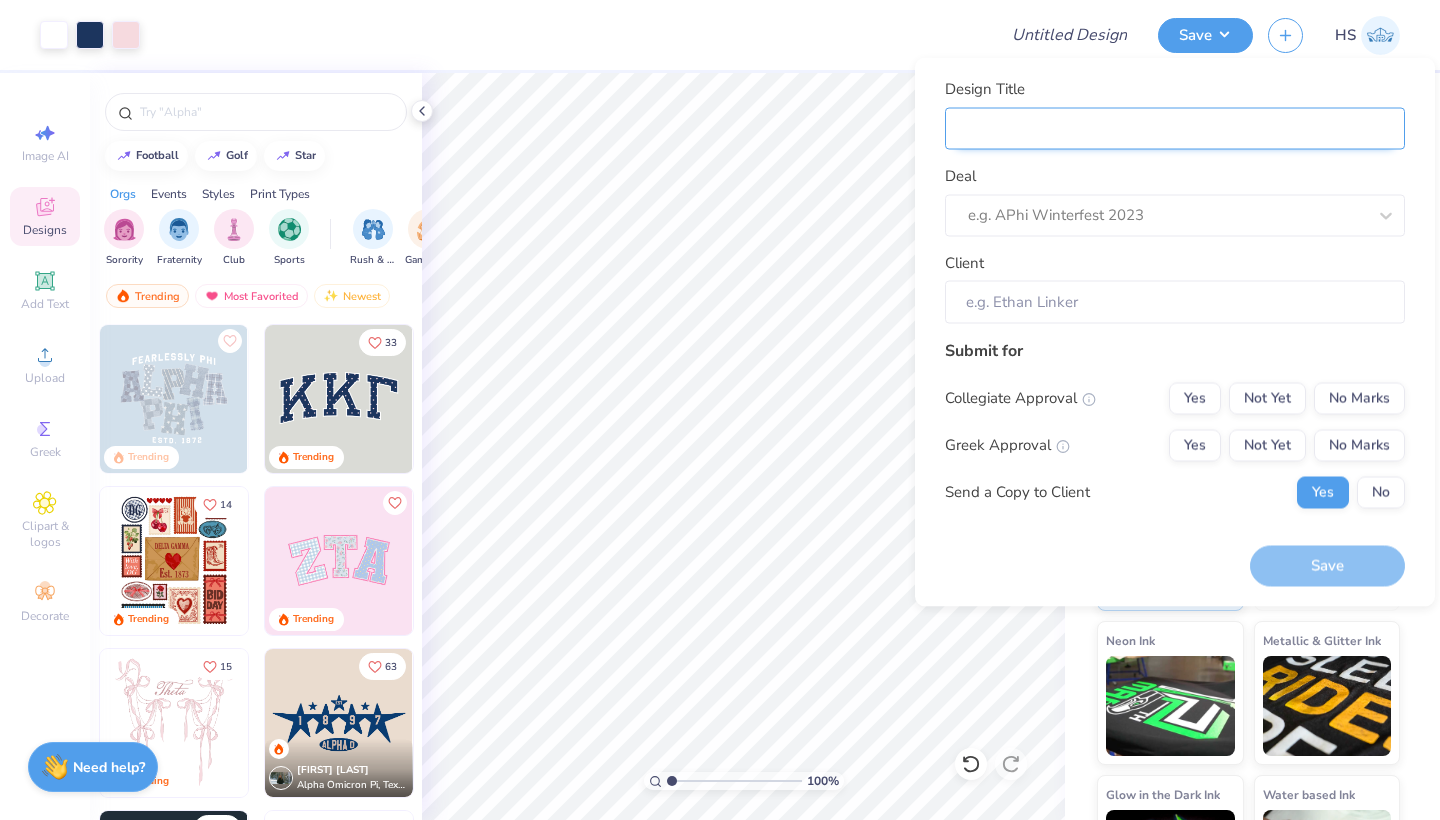 type on "k" 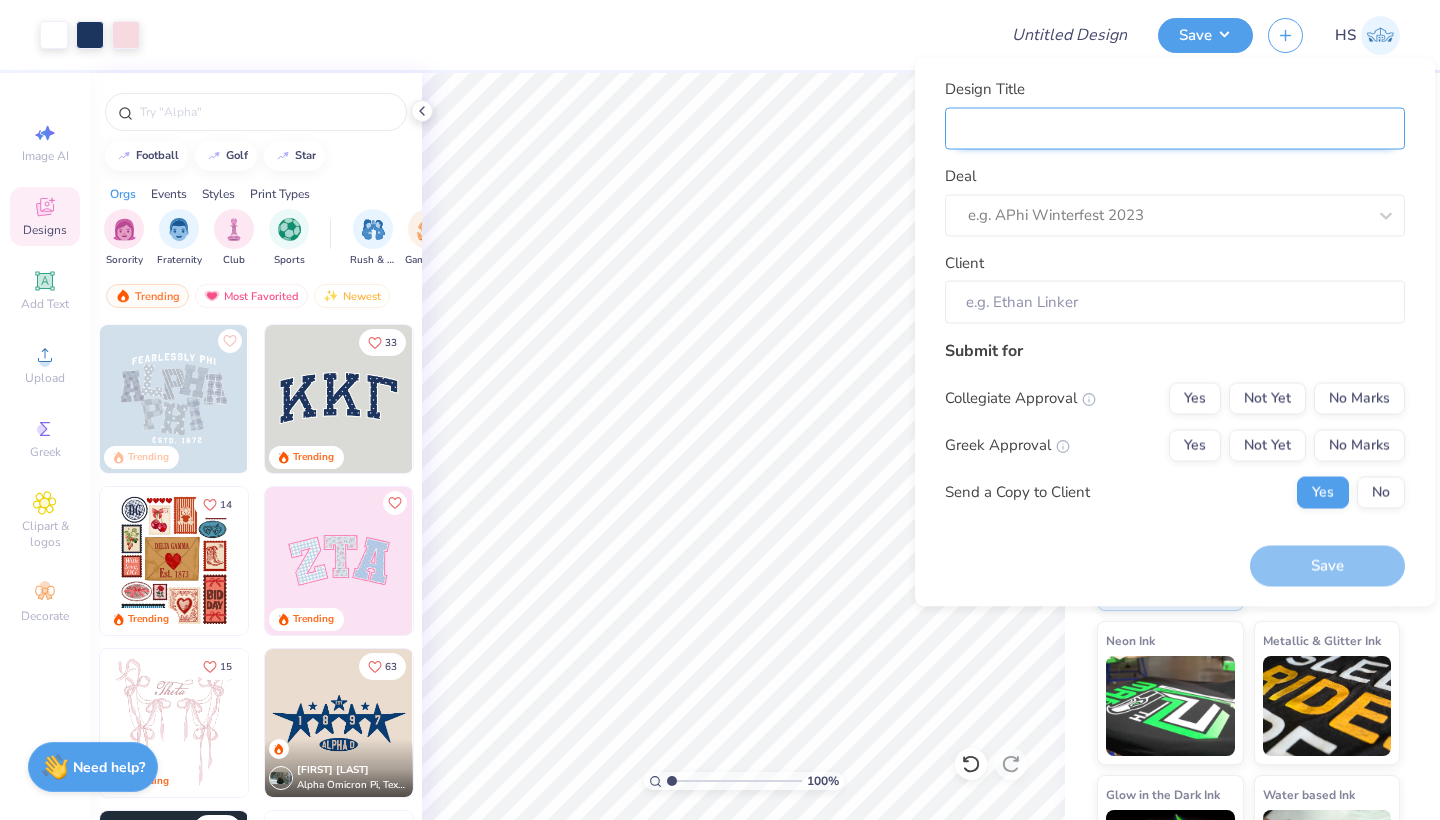 type on "k" 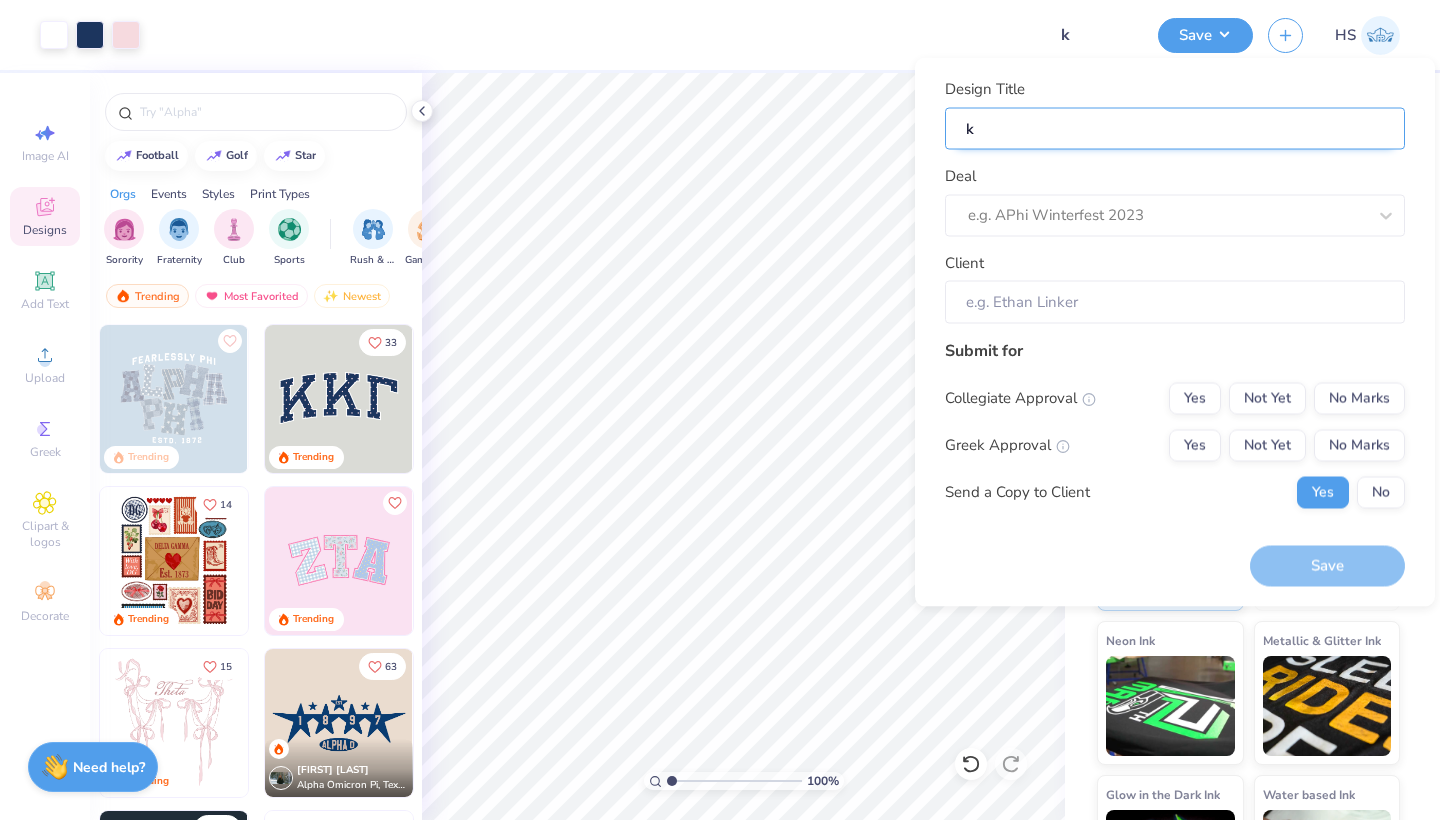 type on "kk" 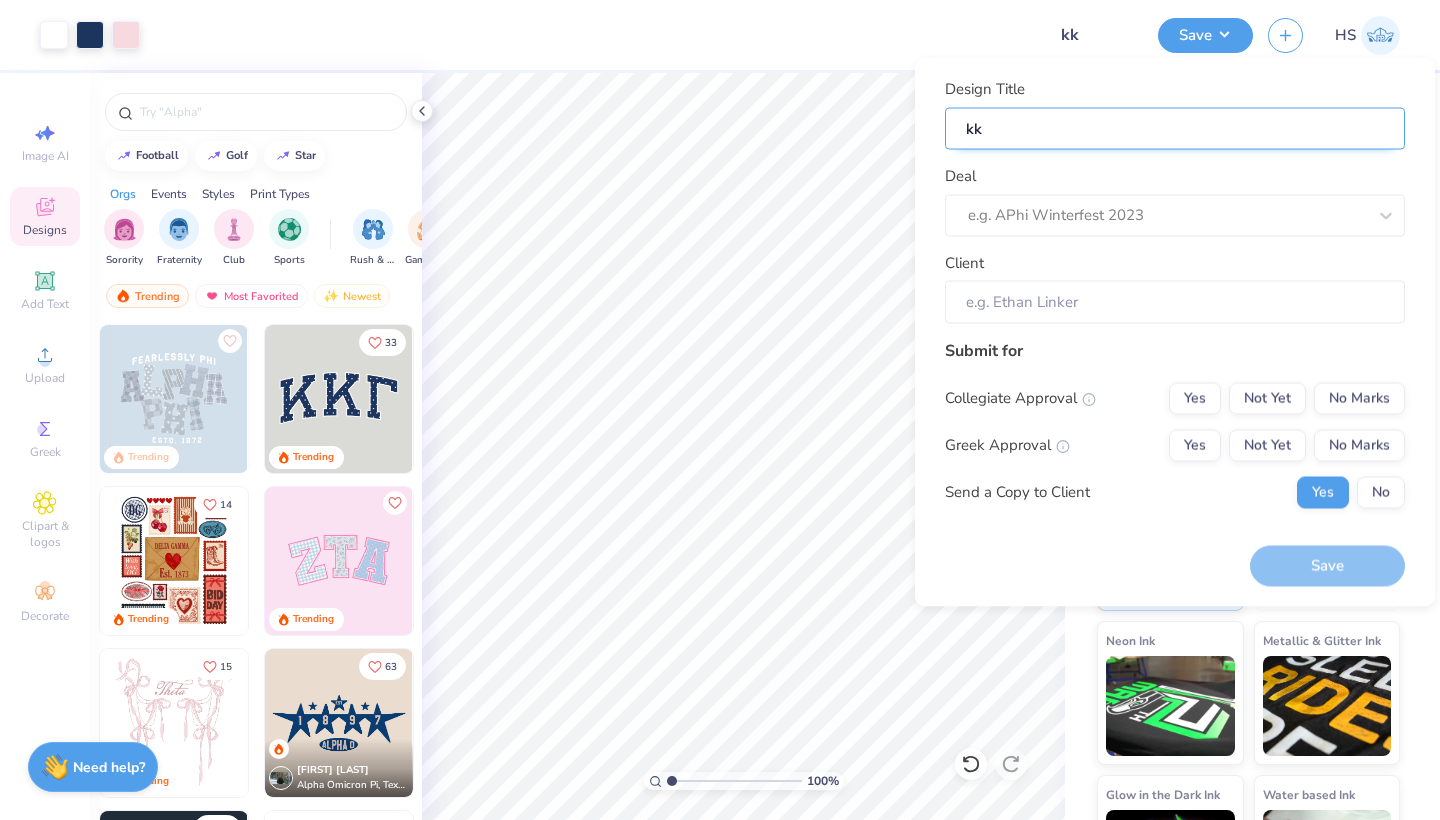 type on "kkg" 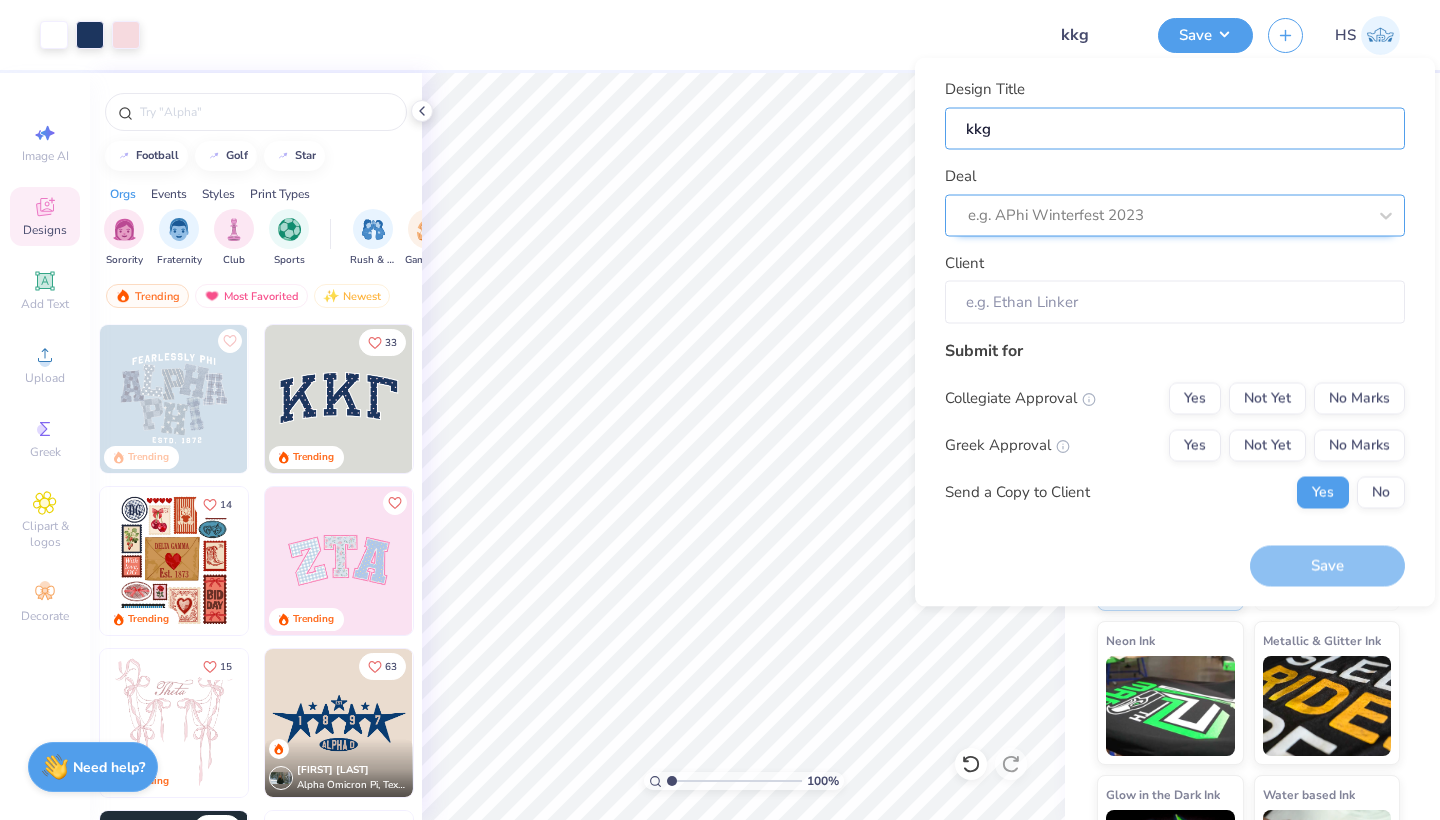 type on "keg" 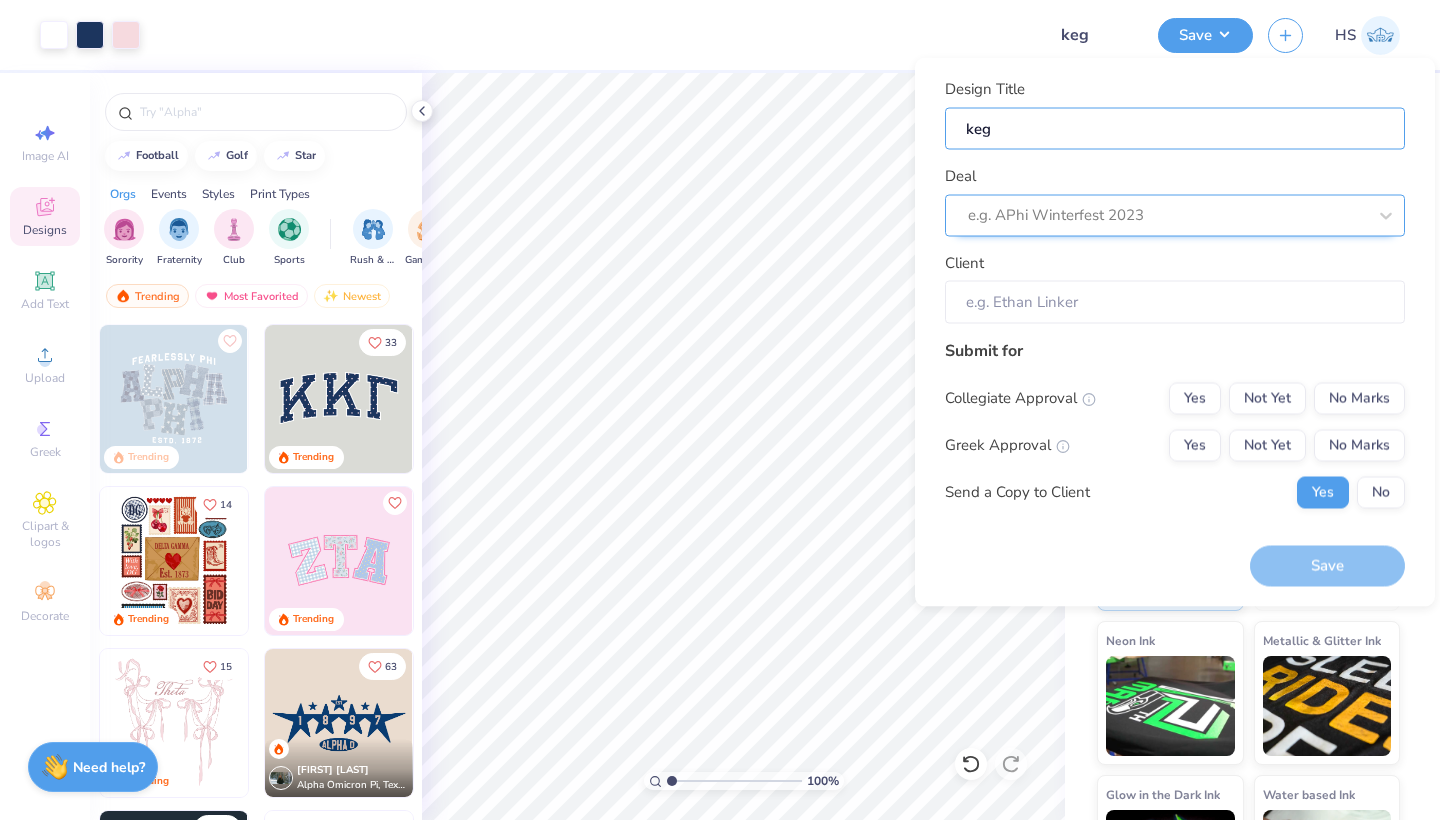 type on "keg" 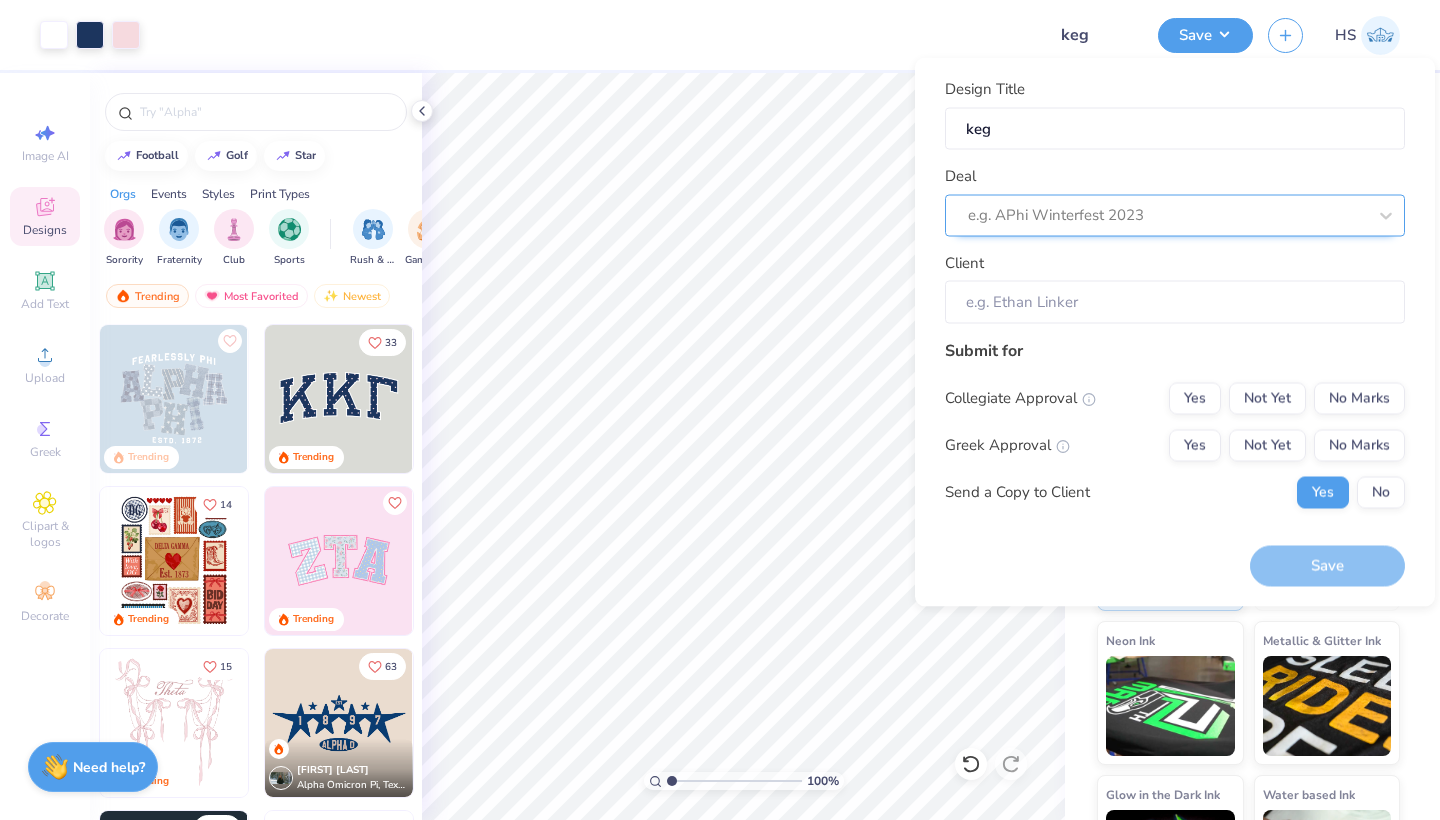 drag, startPoint x: 1147, startPoint y: 218, endPoint x: 1127, endPoint y: 223, distance: 20.615528 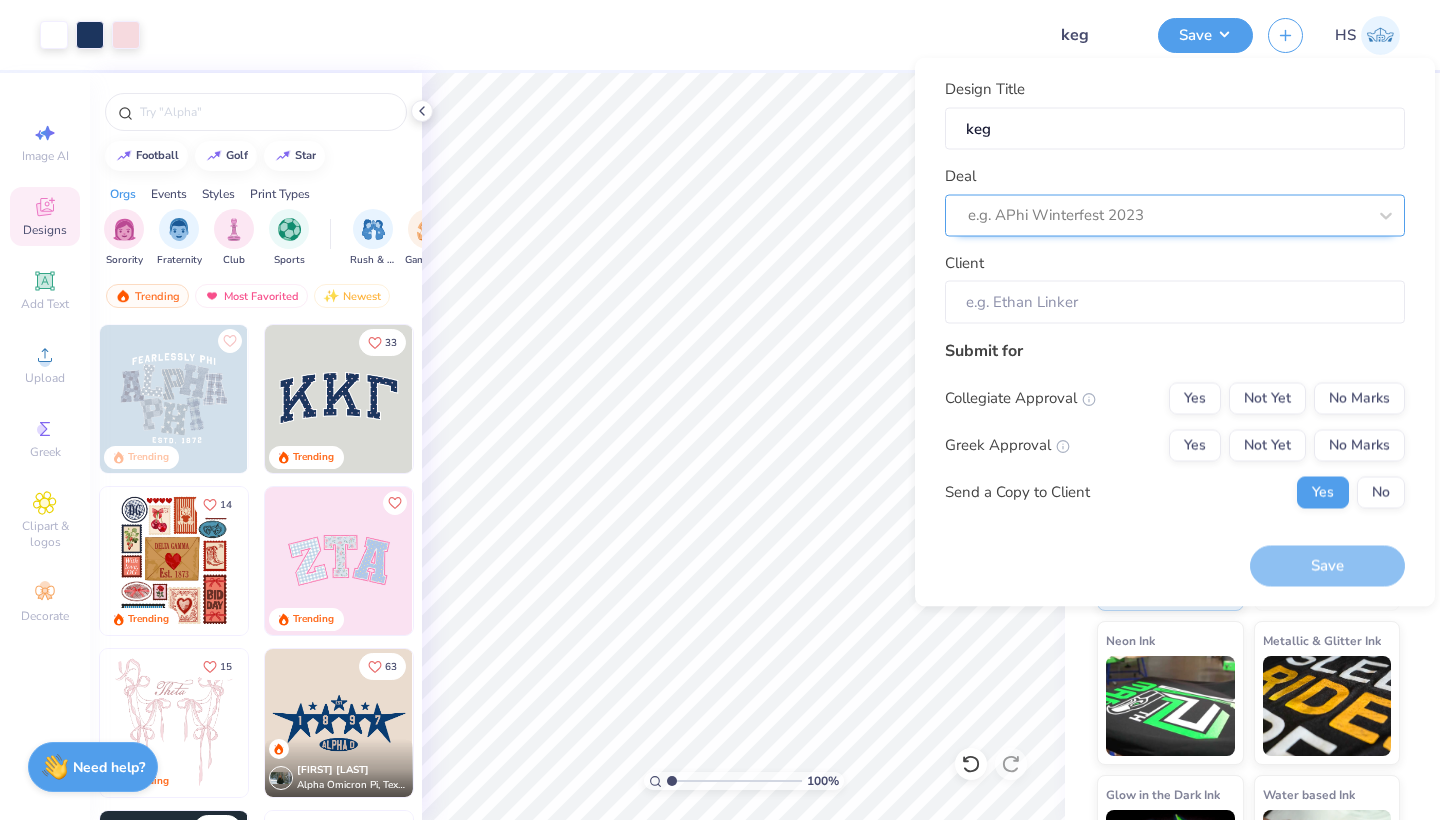 click on "e.g. APhi Winterfest 2023" at bounding box center [1167, 215] 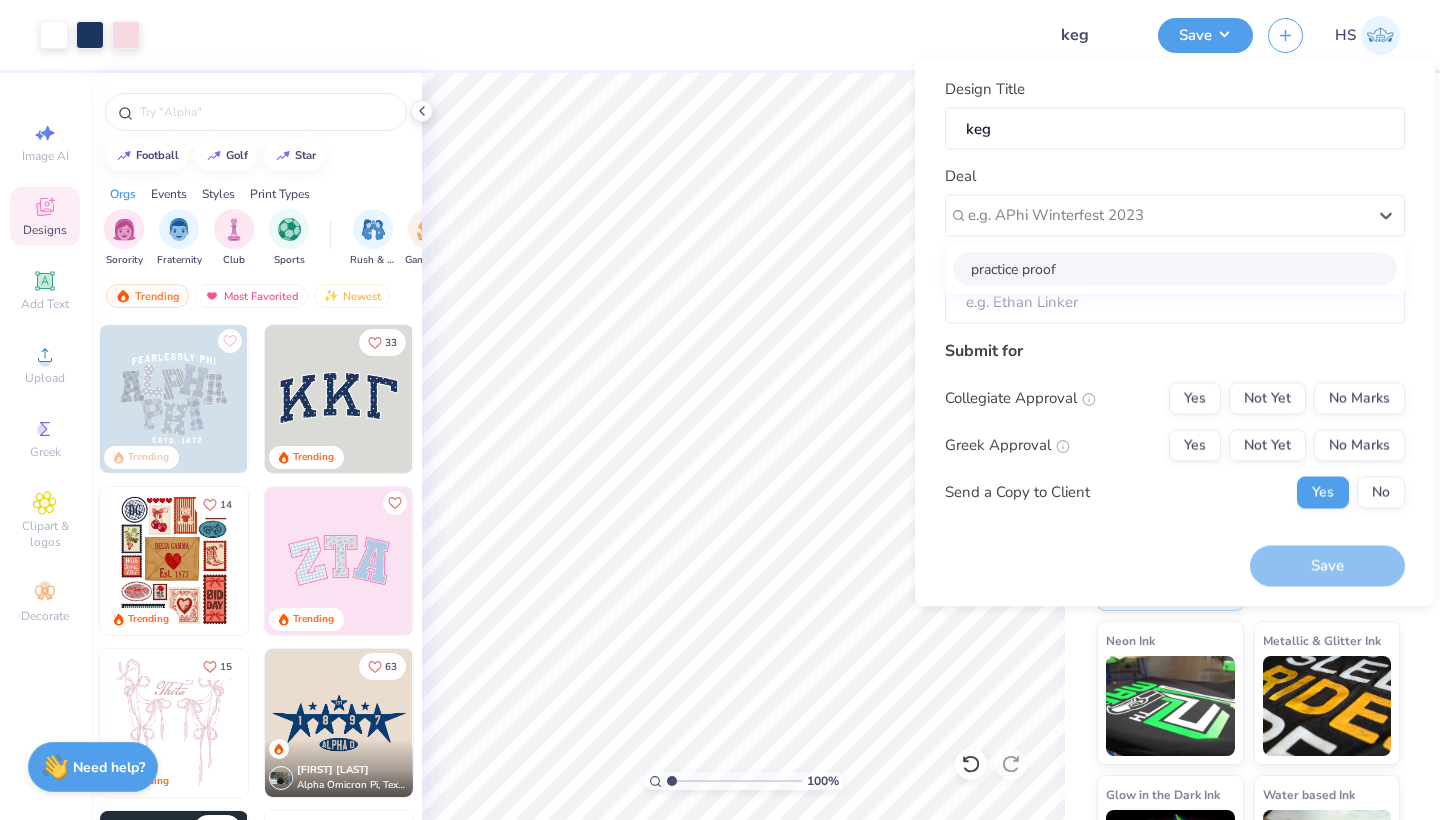 click on "practice proof" at bounding box center (1175, 268) 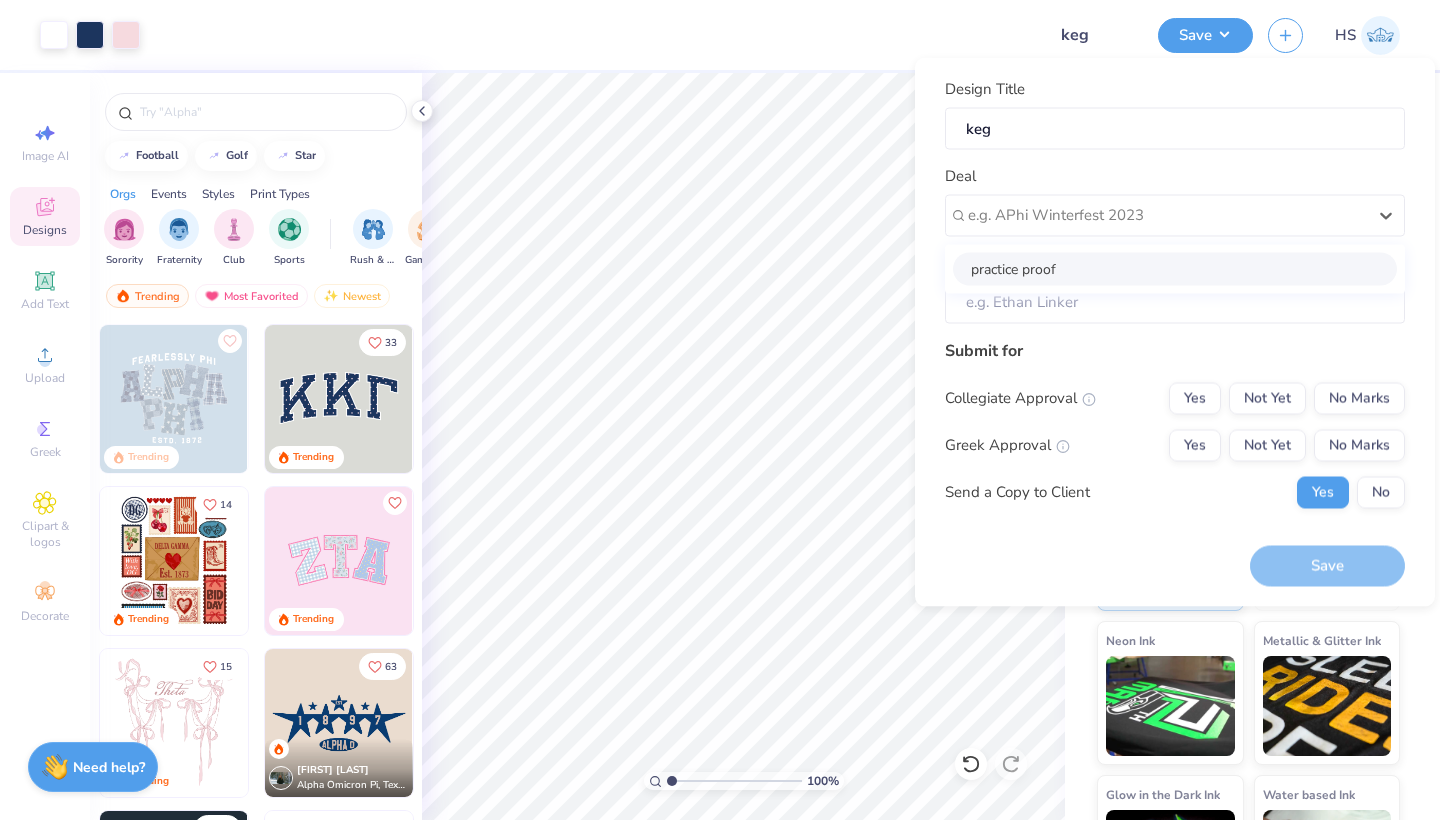 type on "[FIRST] [LAST]" 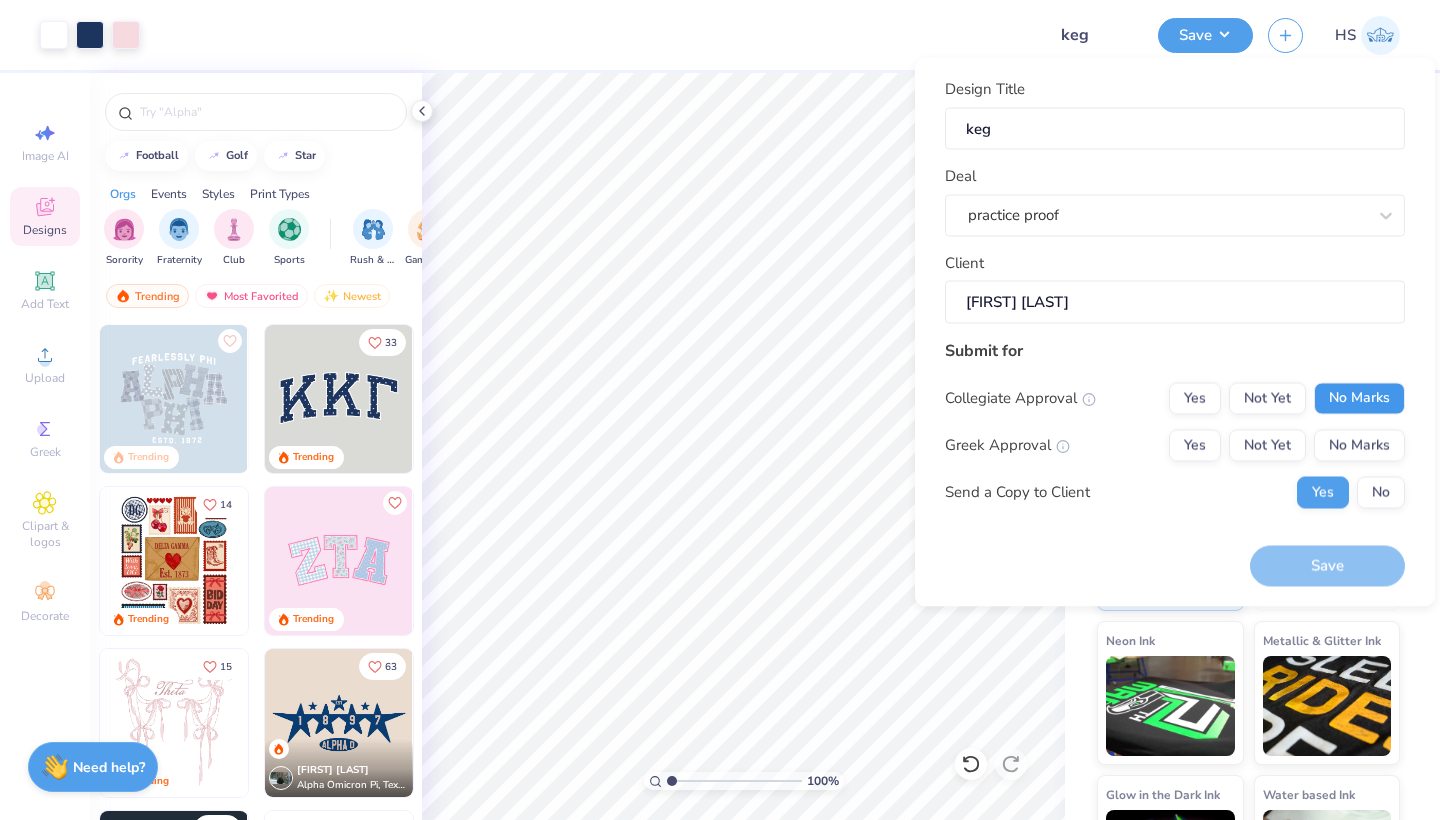 click on "No Marks" at bounding box center (1359, 398) 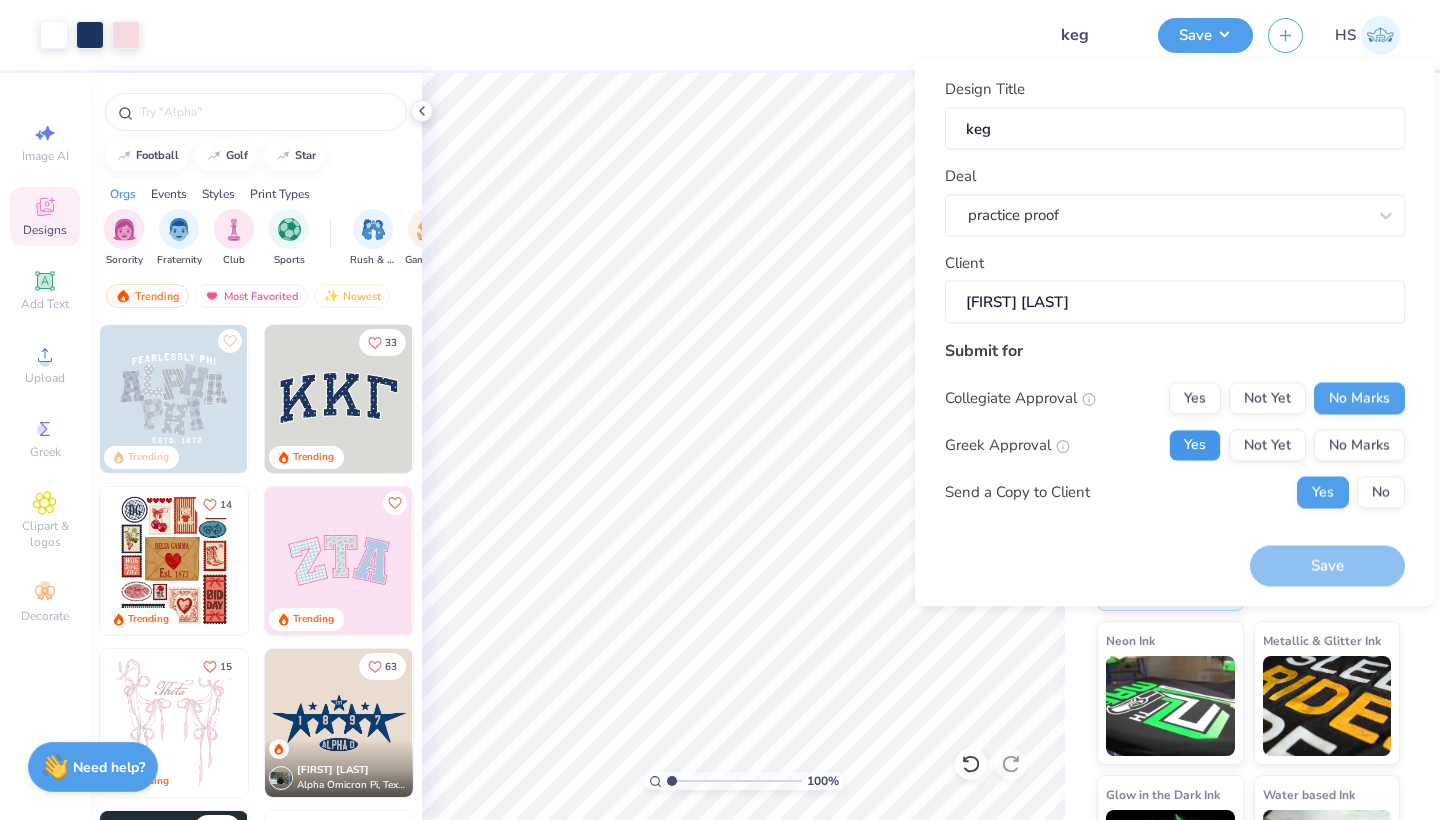 click on "Yes" at bounding box center (1195, 445) 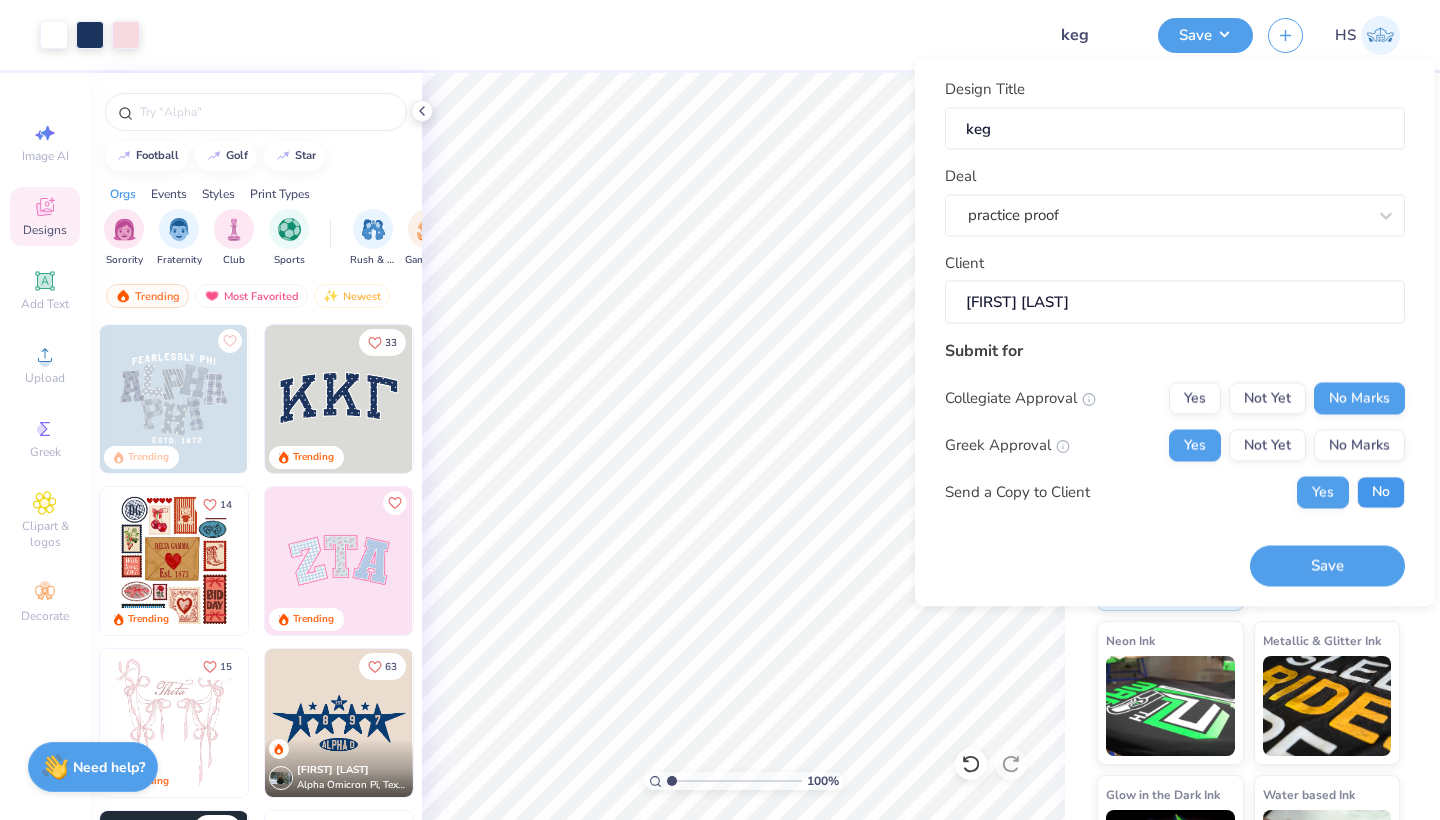 click on "No" at bounding box center (1381, 492) 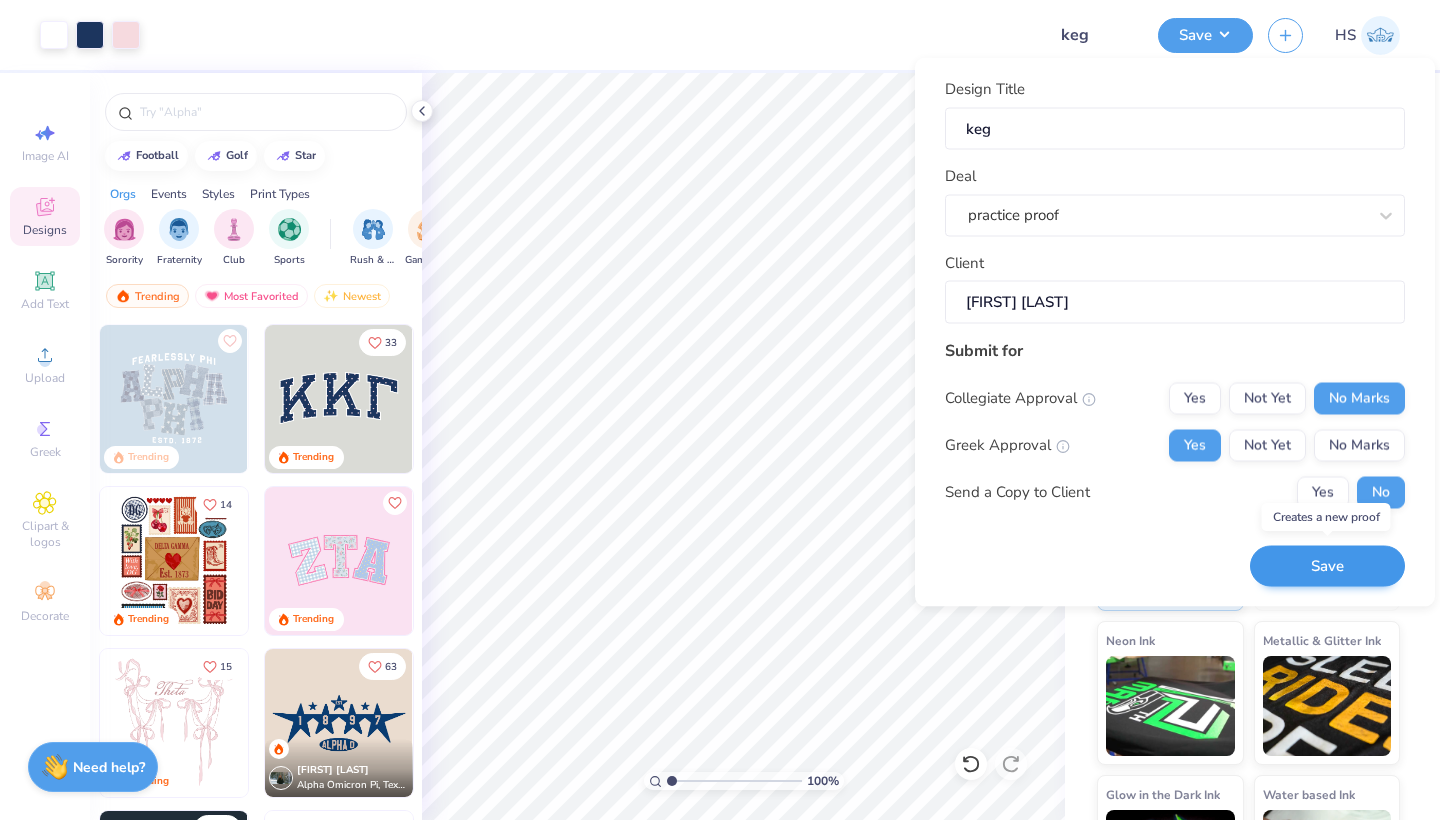 click on "Save" at bounding box center (1327, 566) 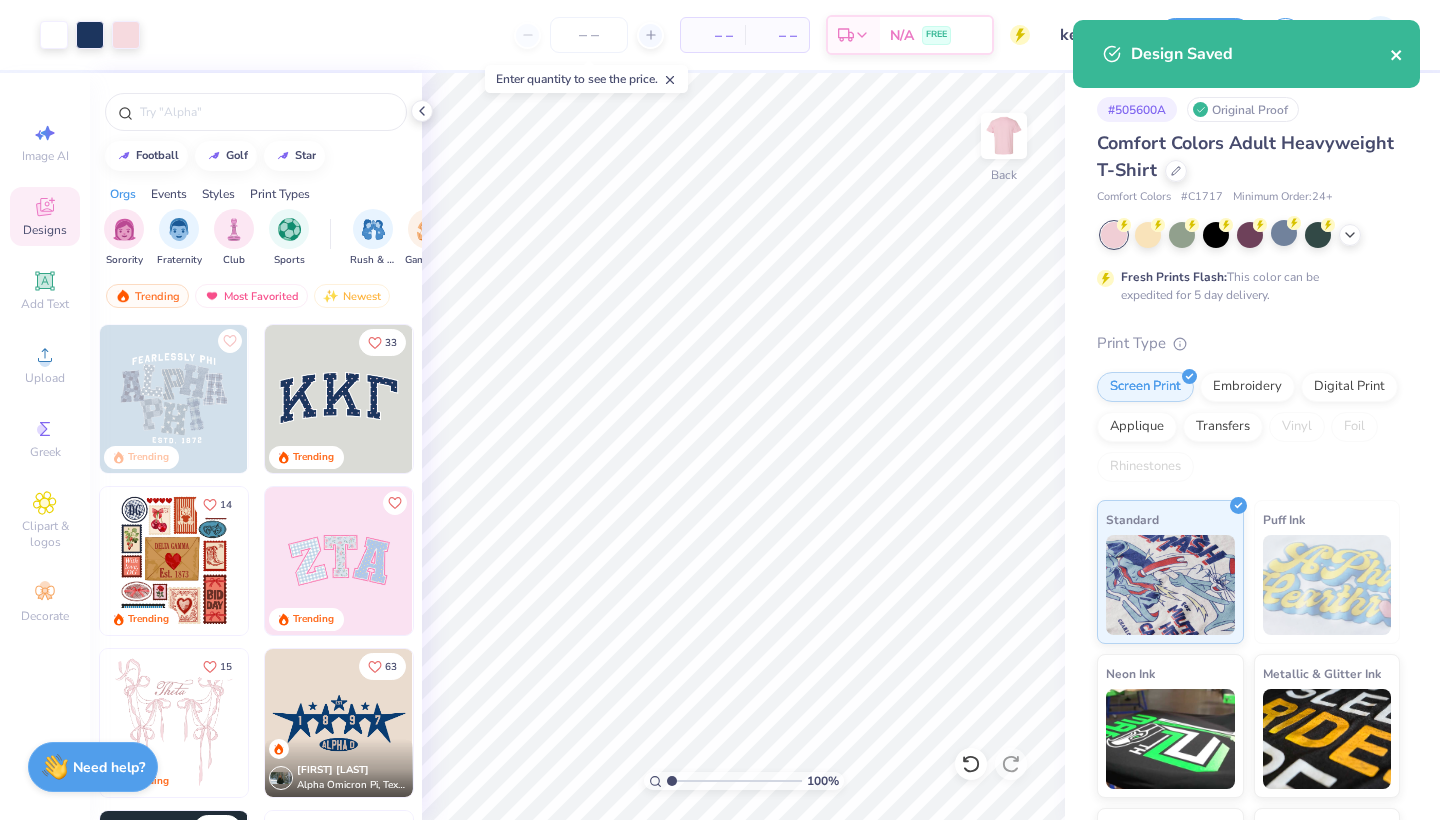 click 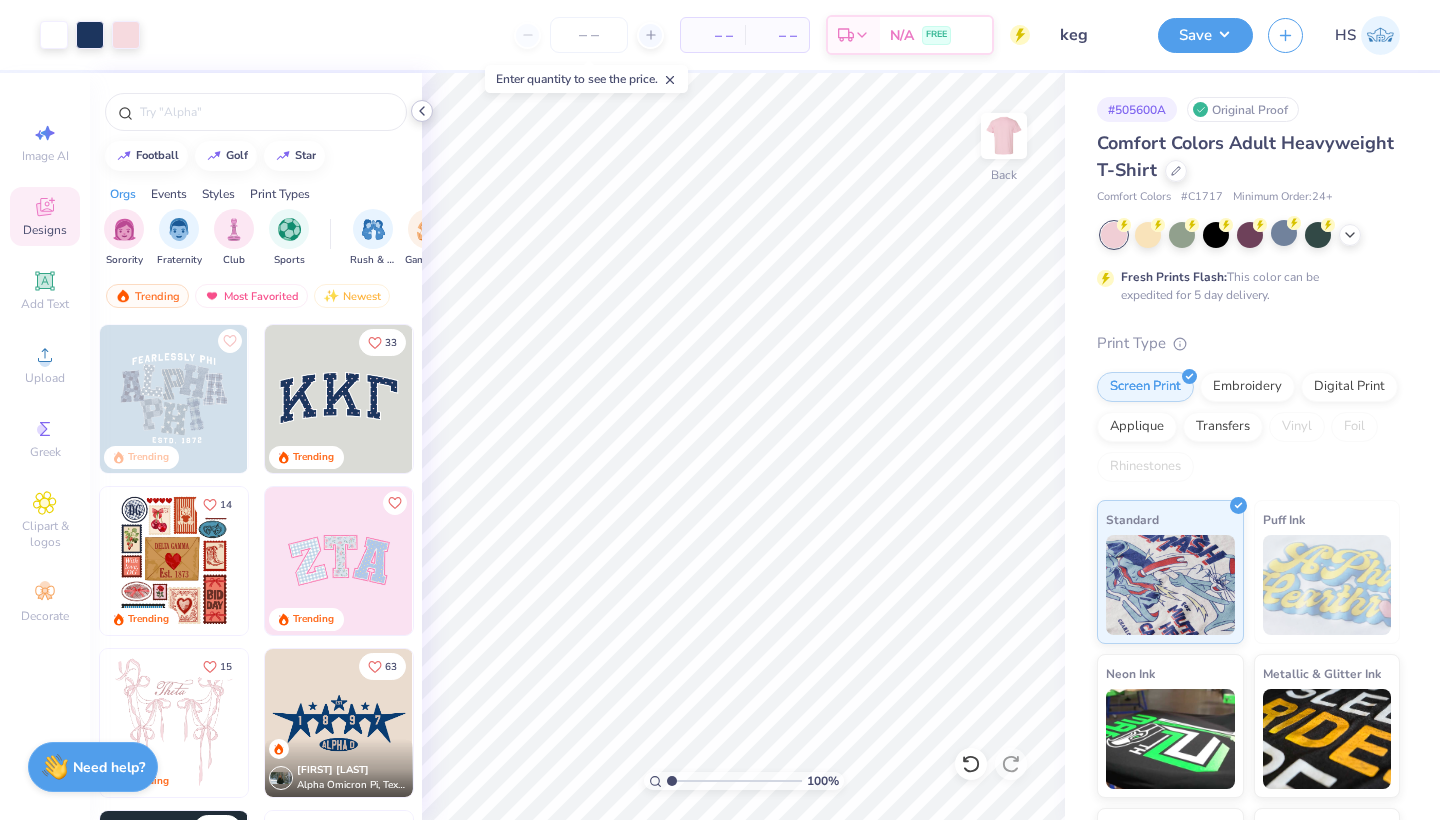 click 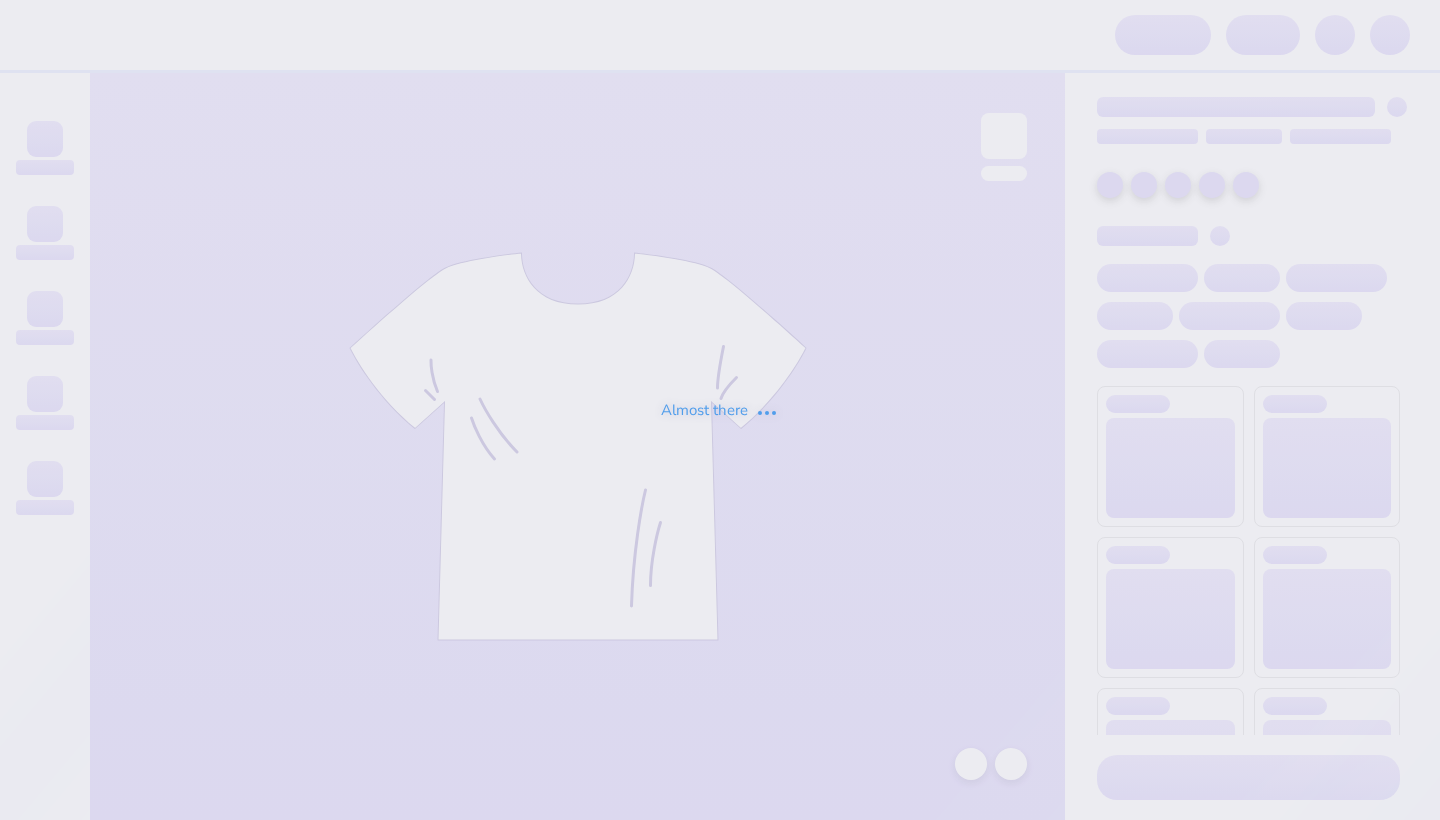 scroll, scrollTop: 0, scrollLeft: 0, axis: both 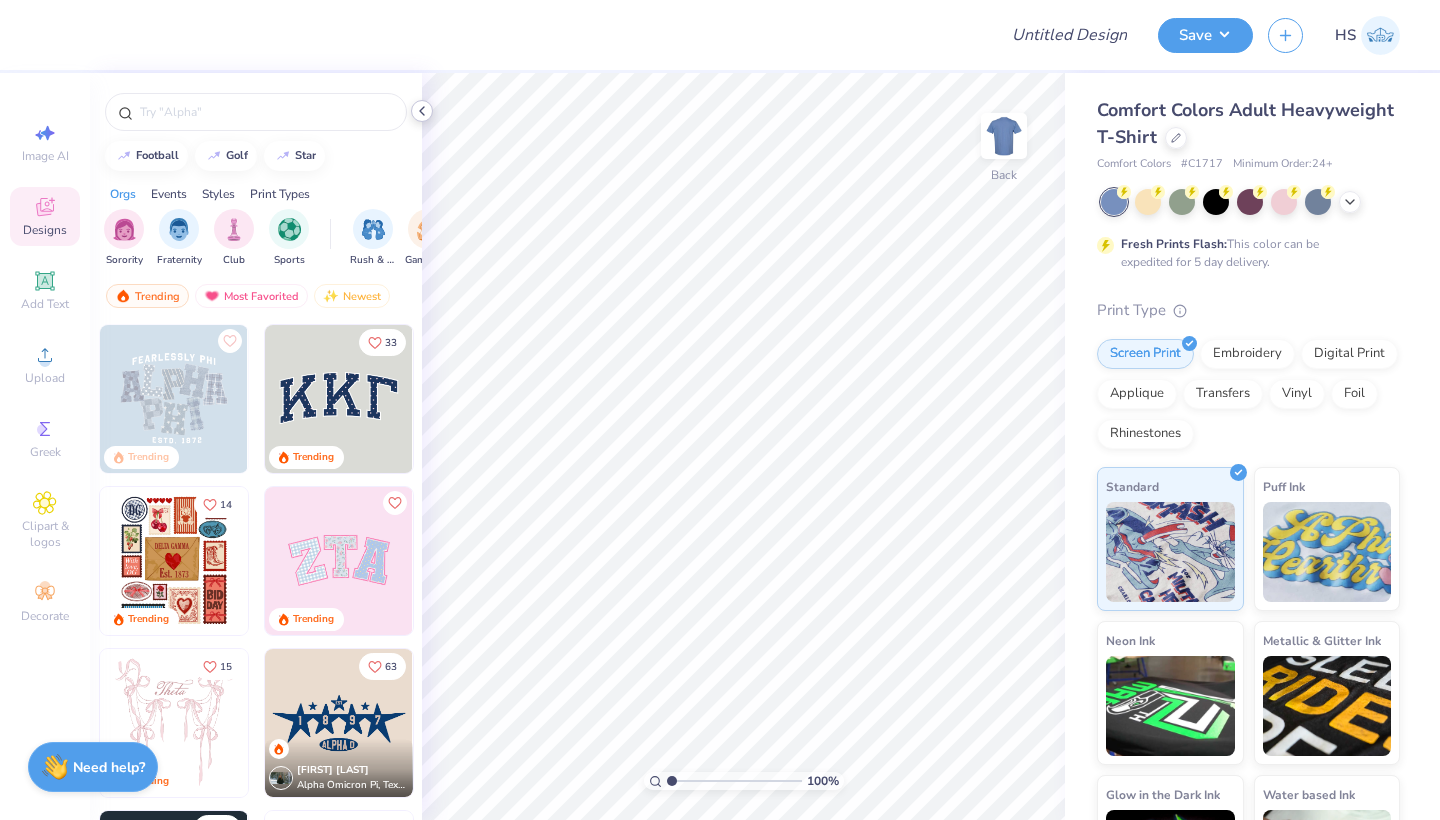 click 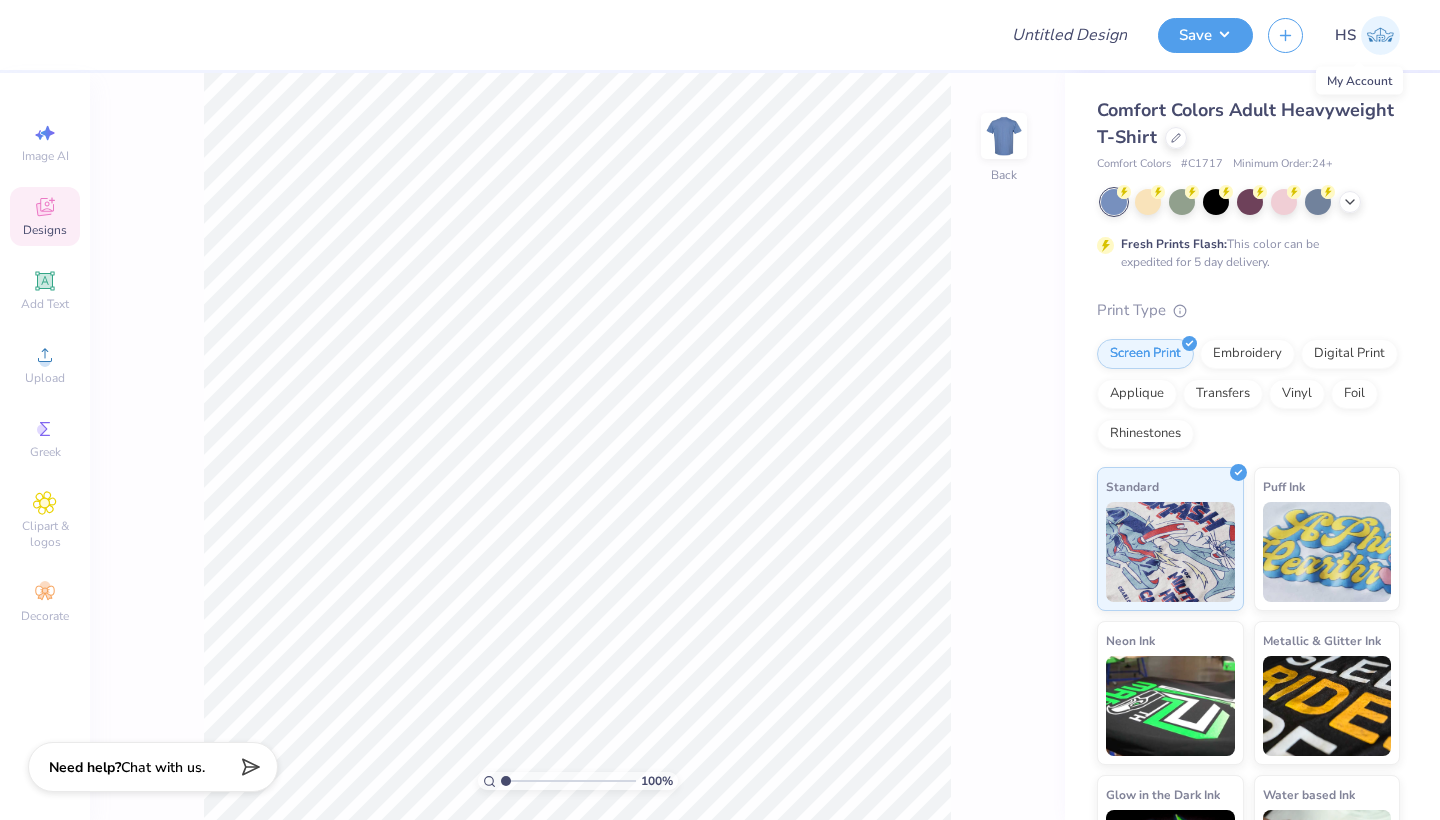 click at bounding box center [1380, 35] 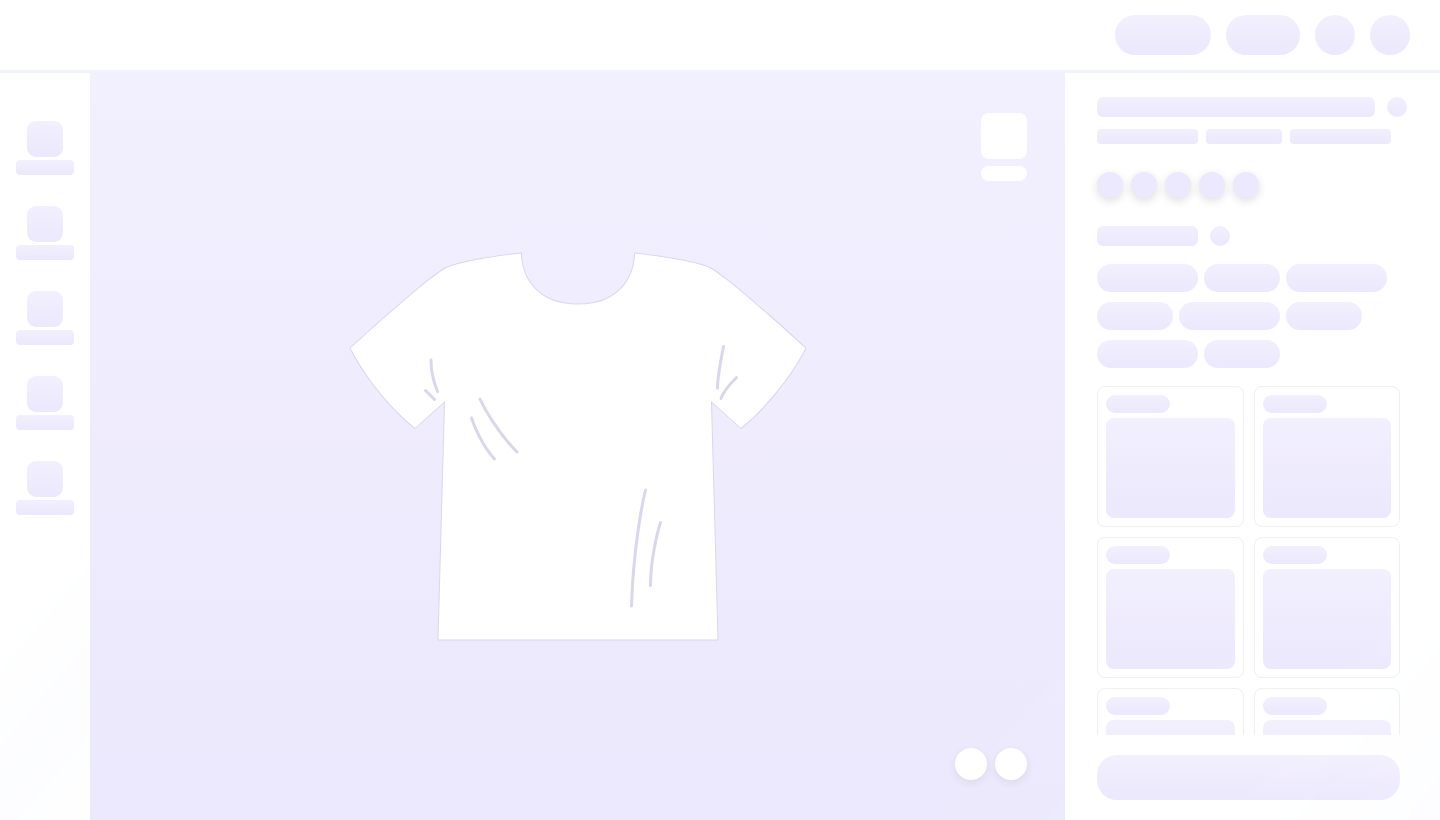 scroll, scrollTop: 0, scrollLeft: 0, axis: both 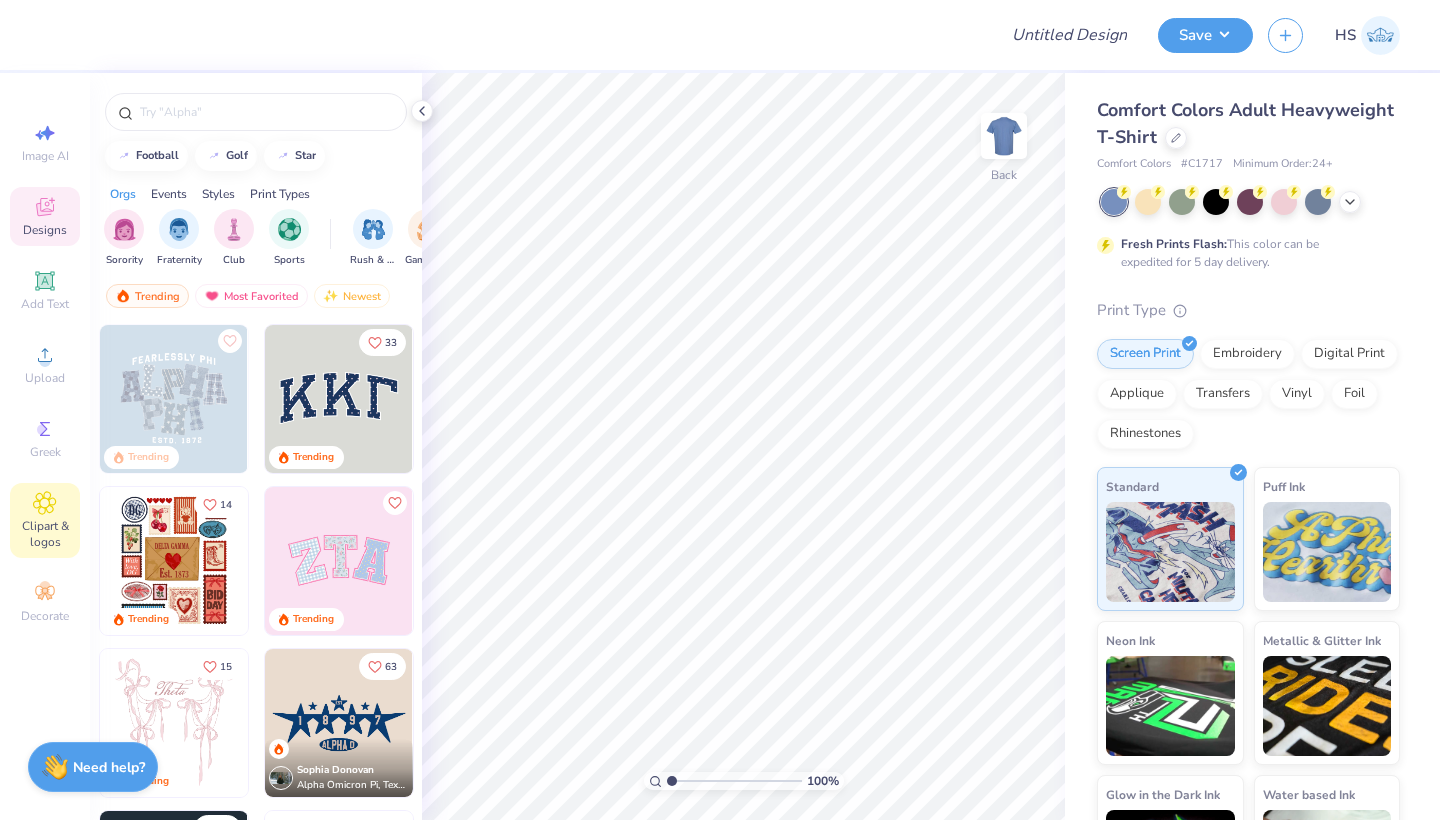click 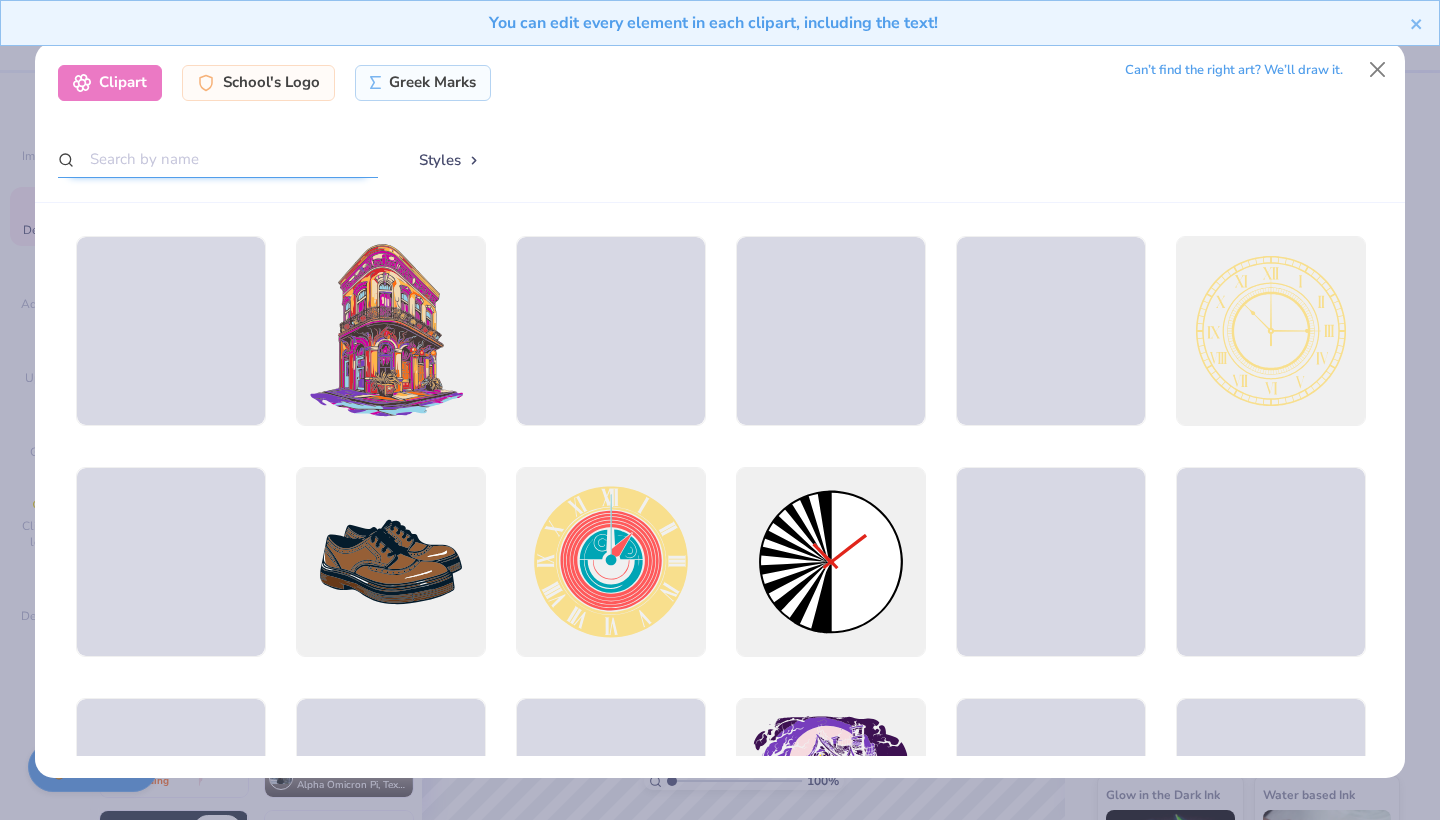 click at bounding box center (218, 159) 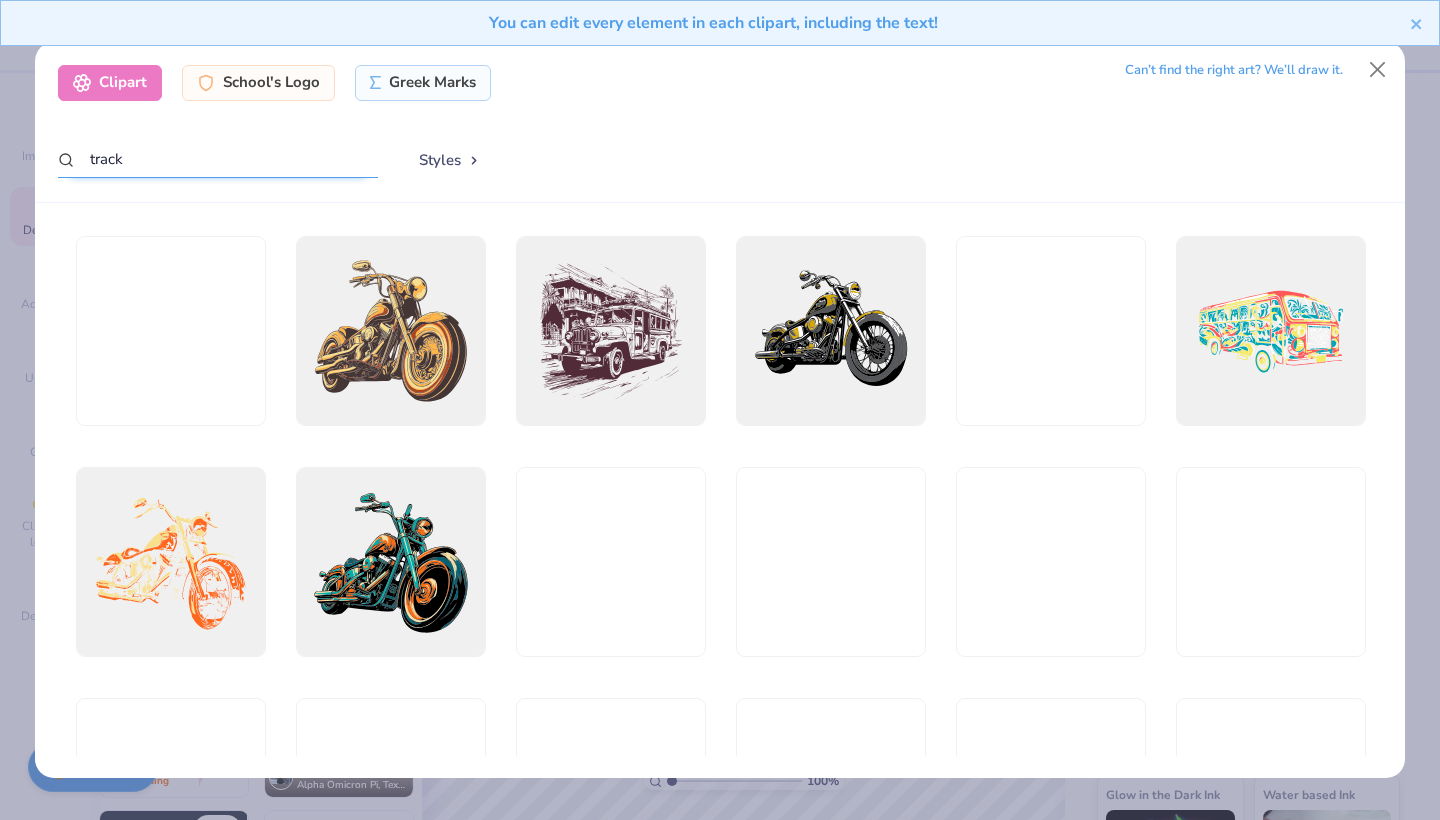 type on "track" 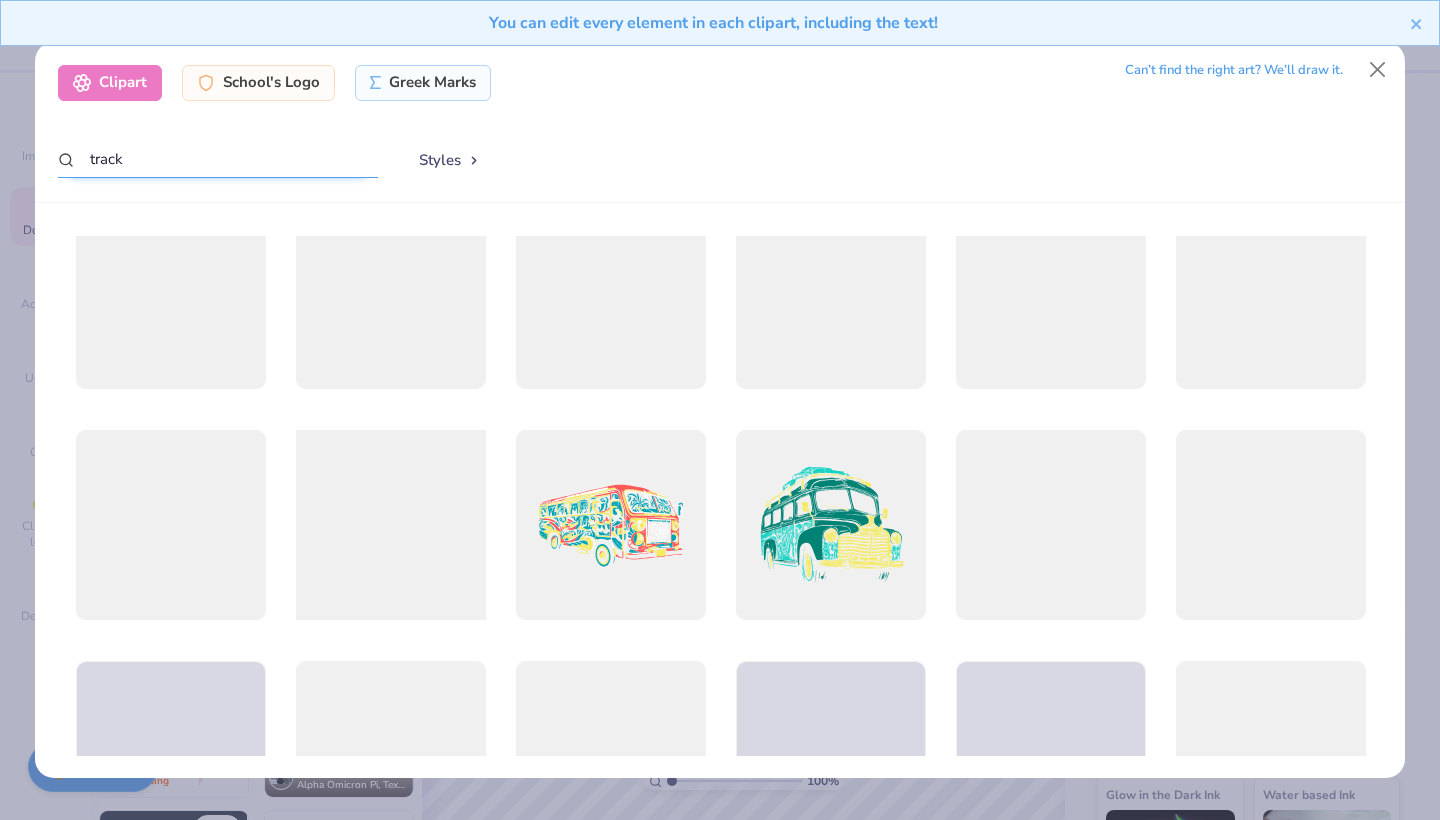 scroll, scrollTop: 800, scrollLeft: 0, axis: vertical 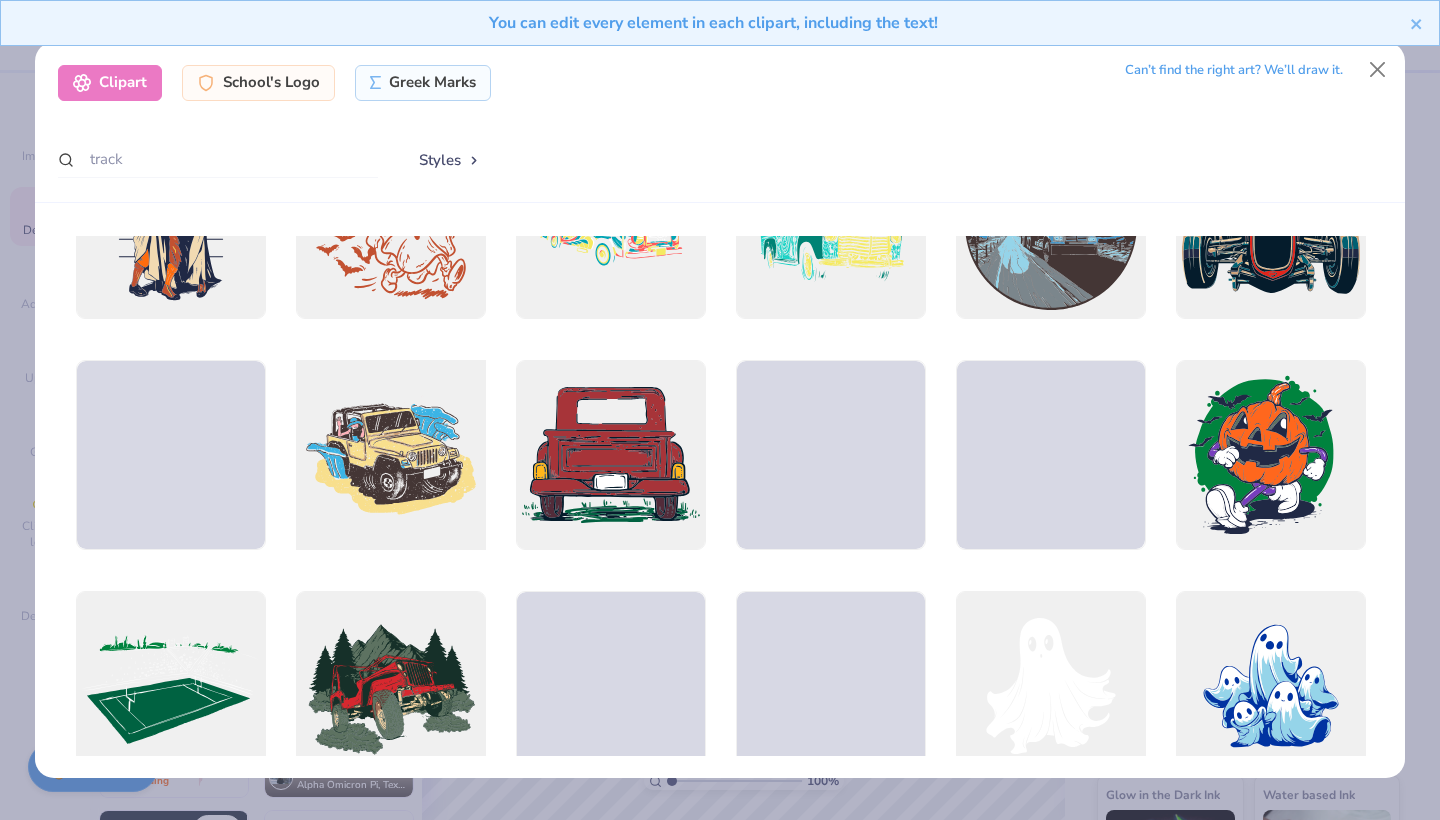 click at bounding box center (390, 454) 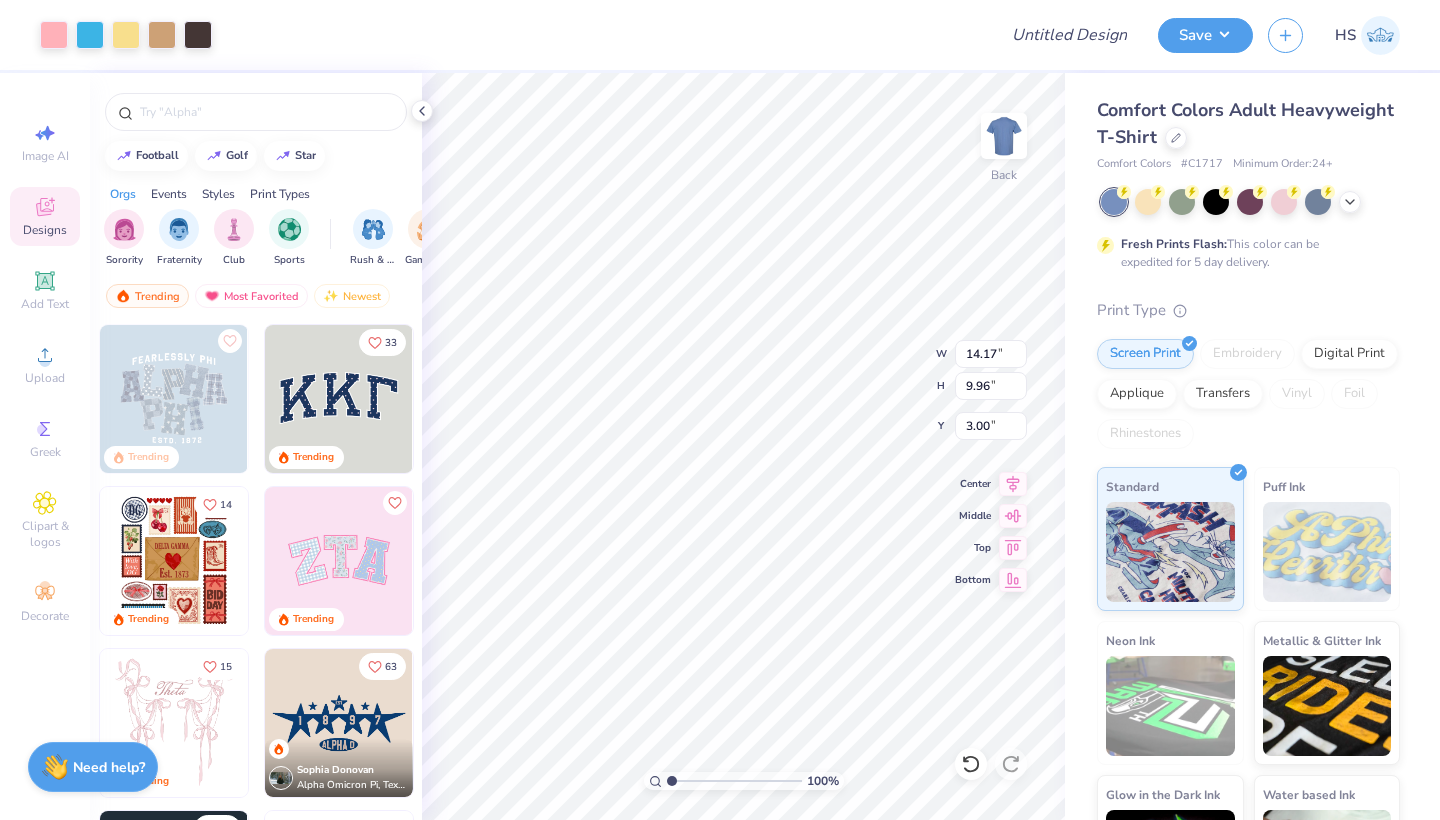 type on "7.13" 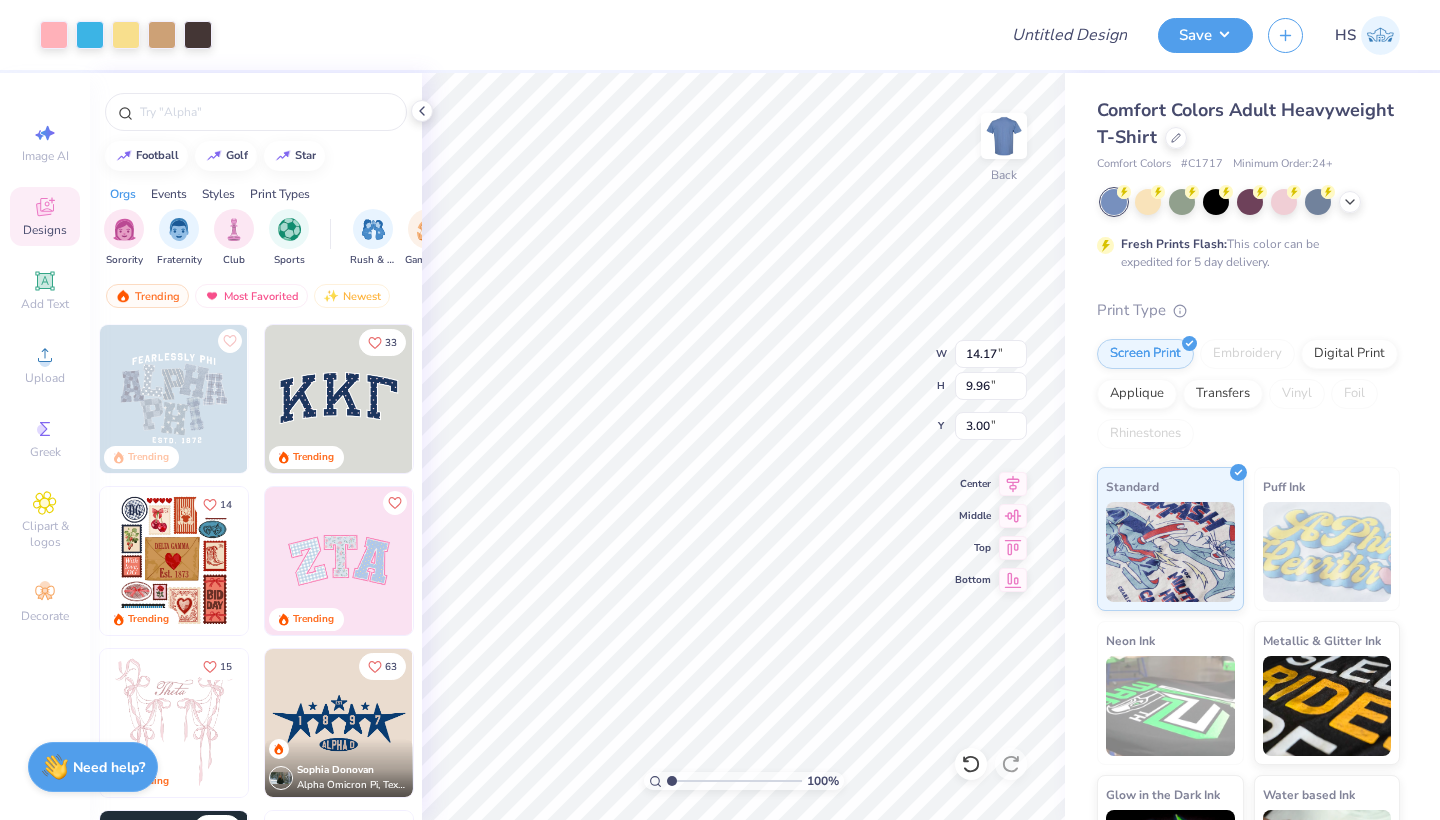 type on "5.01" 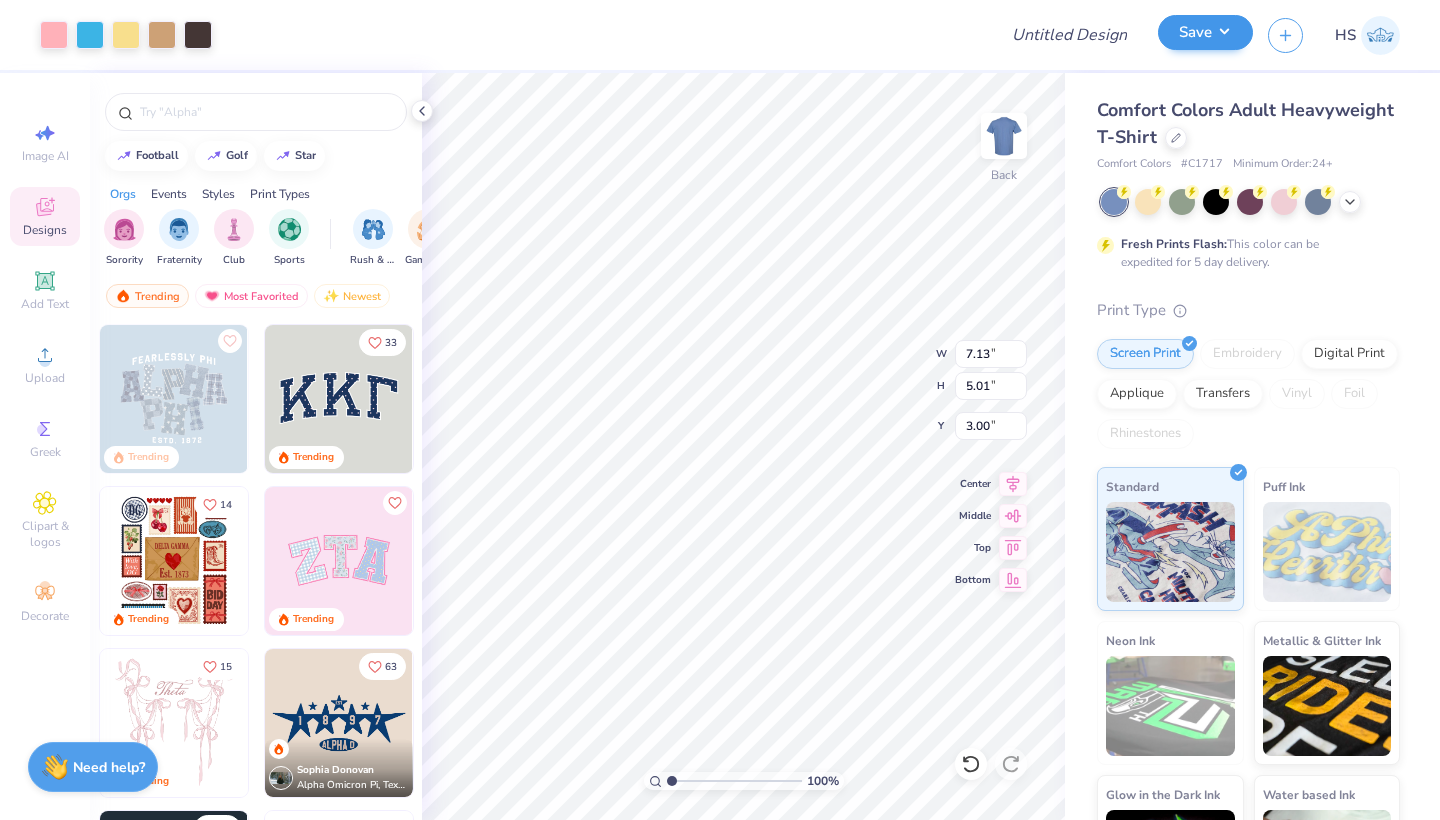 click on "Save" at bounding box center [1205, 32] 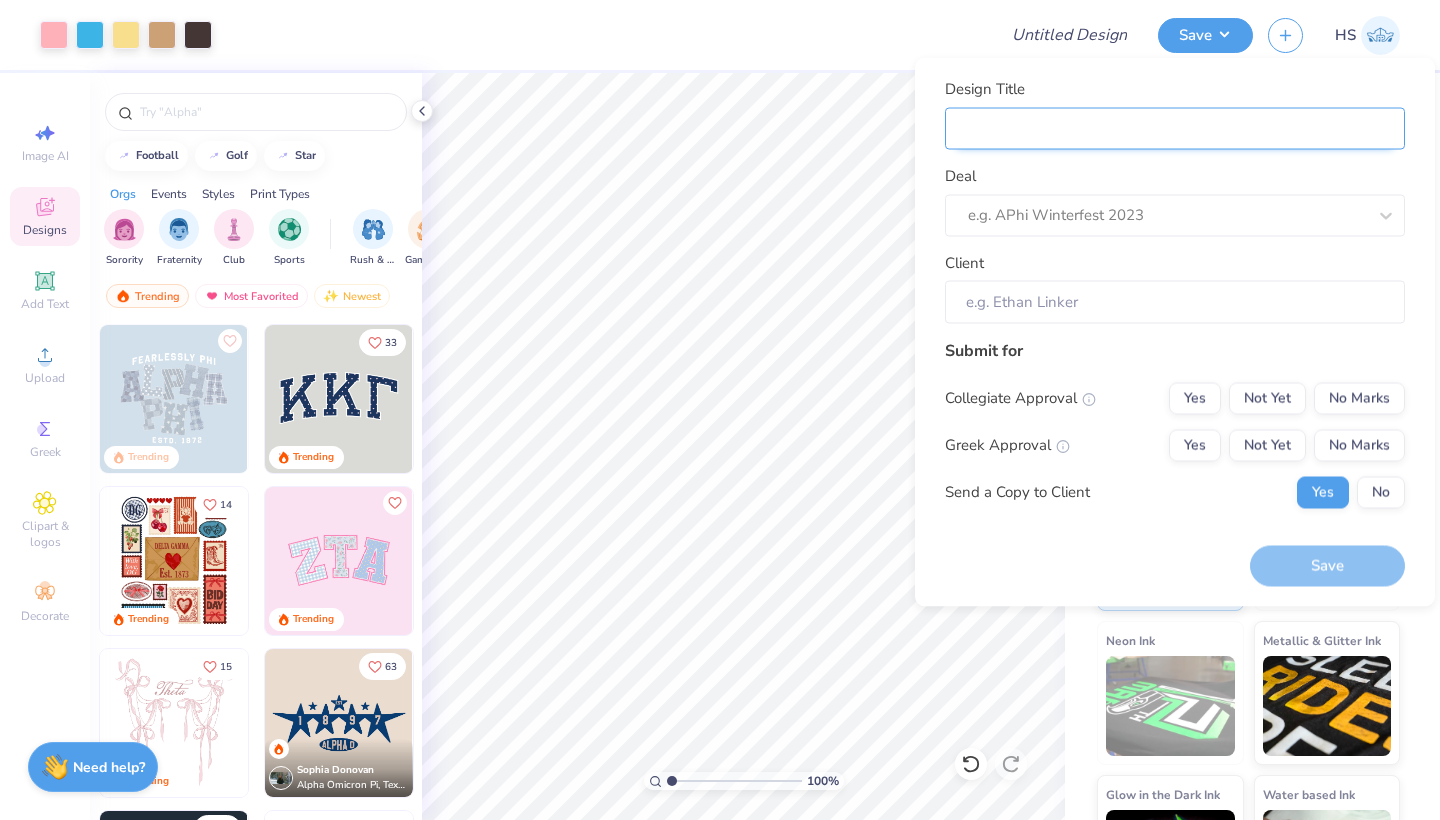 click on "Design Title" at bounding box center [1175, 128] 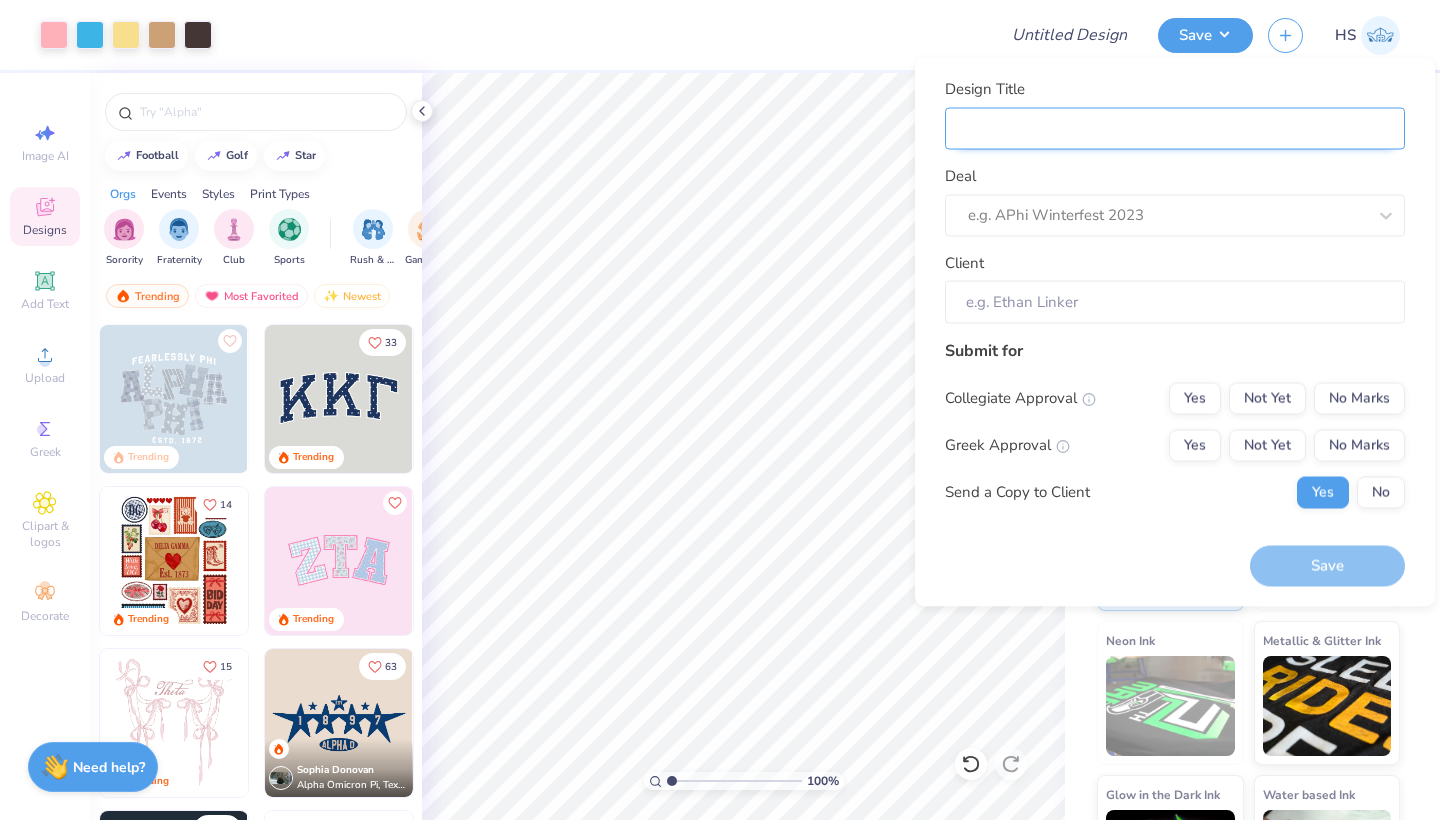 type on "p" 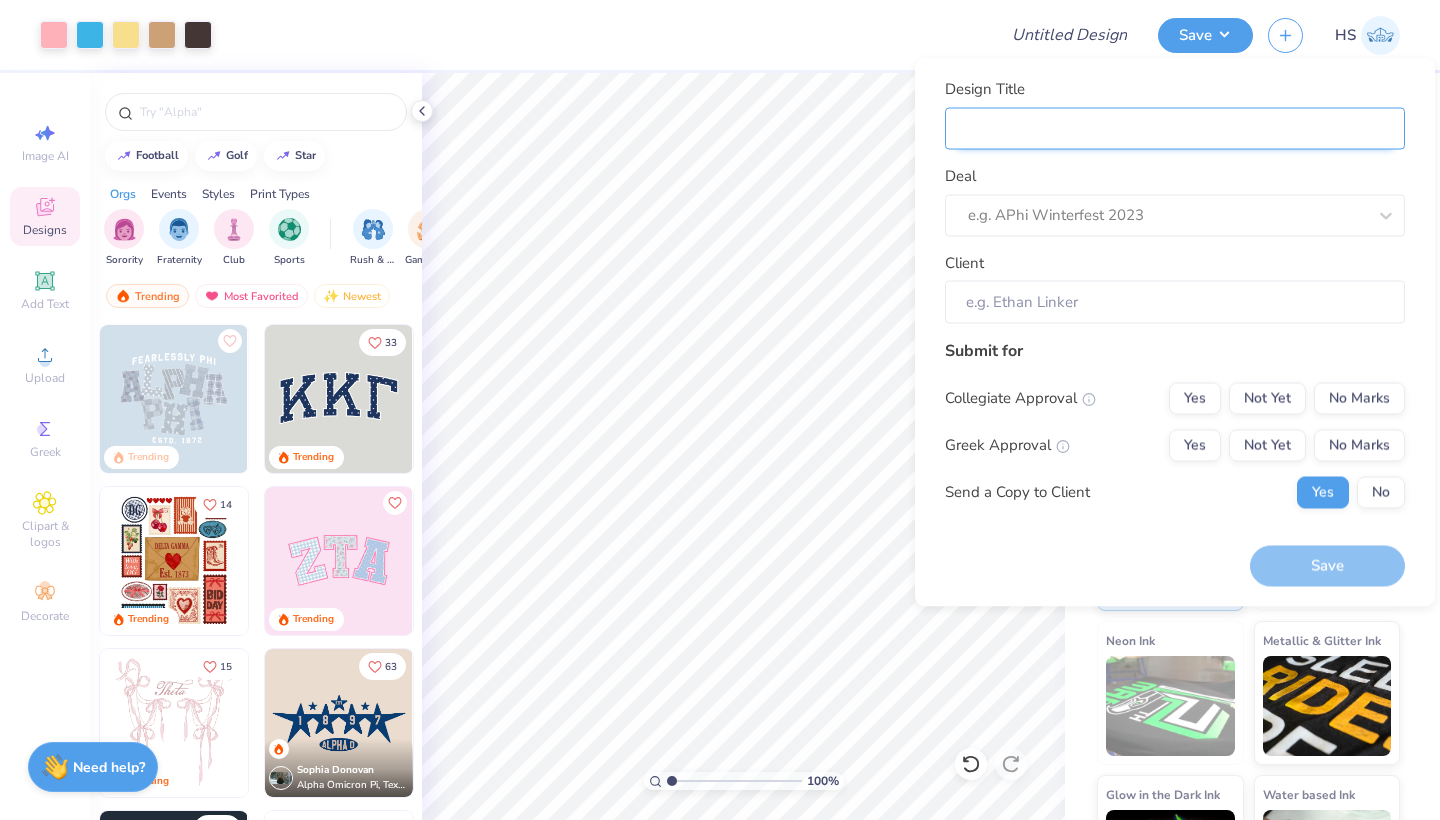 type on "p" 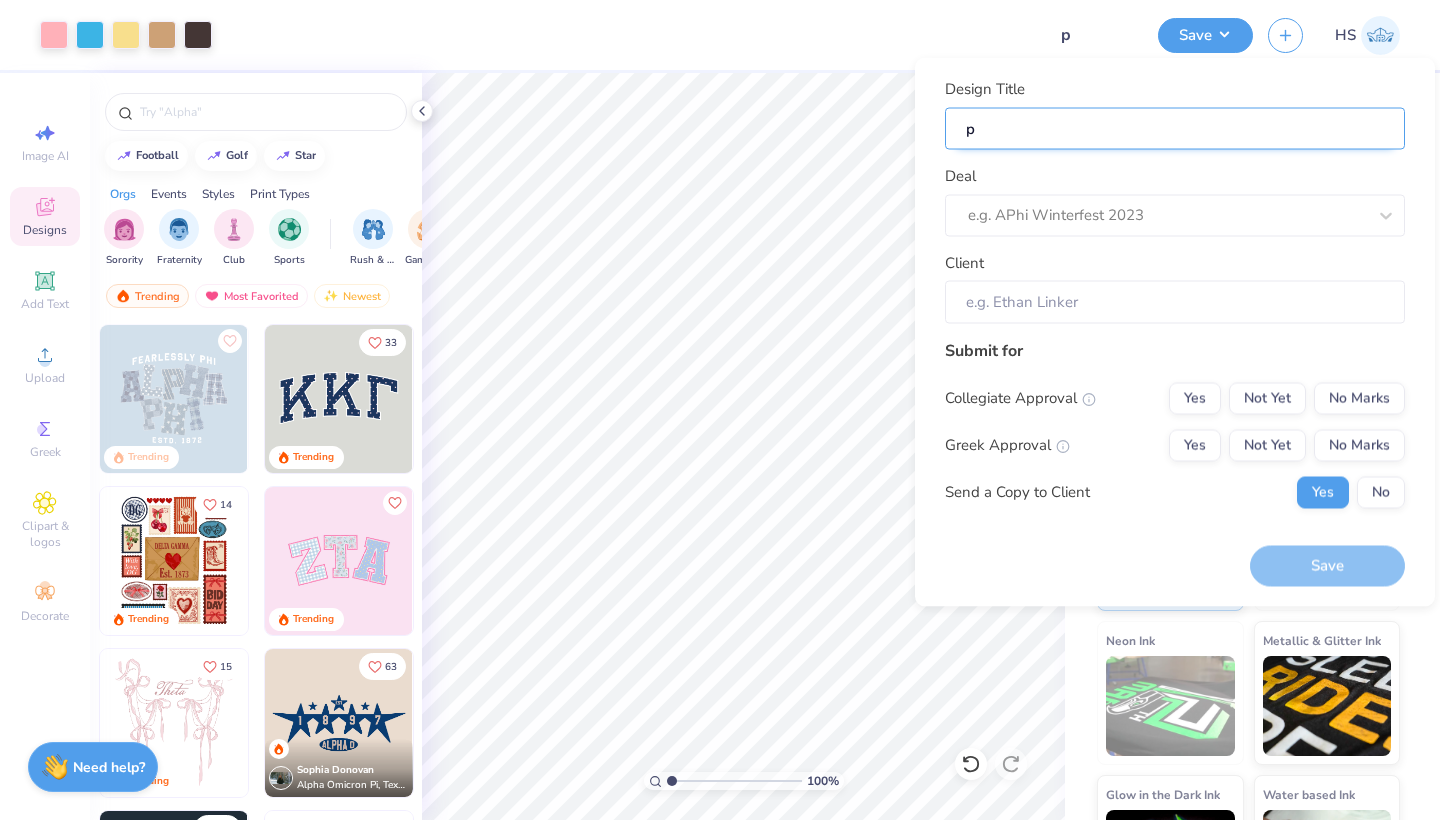 type on "pr" 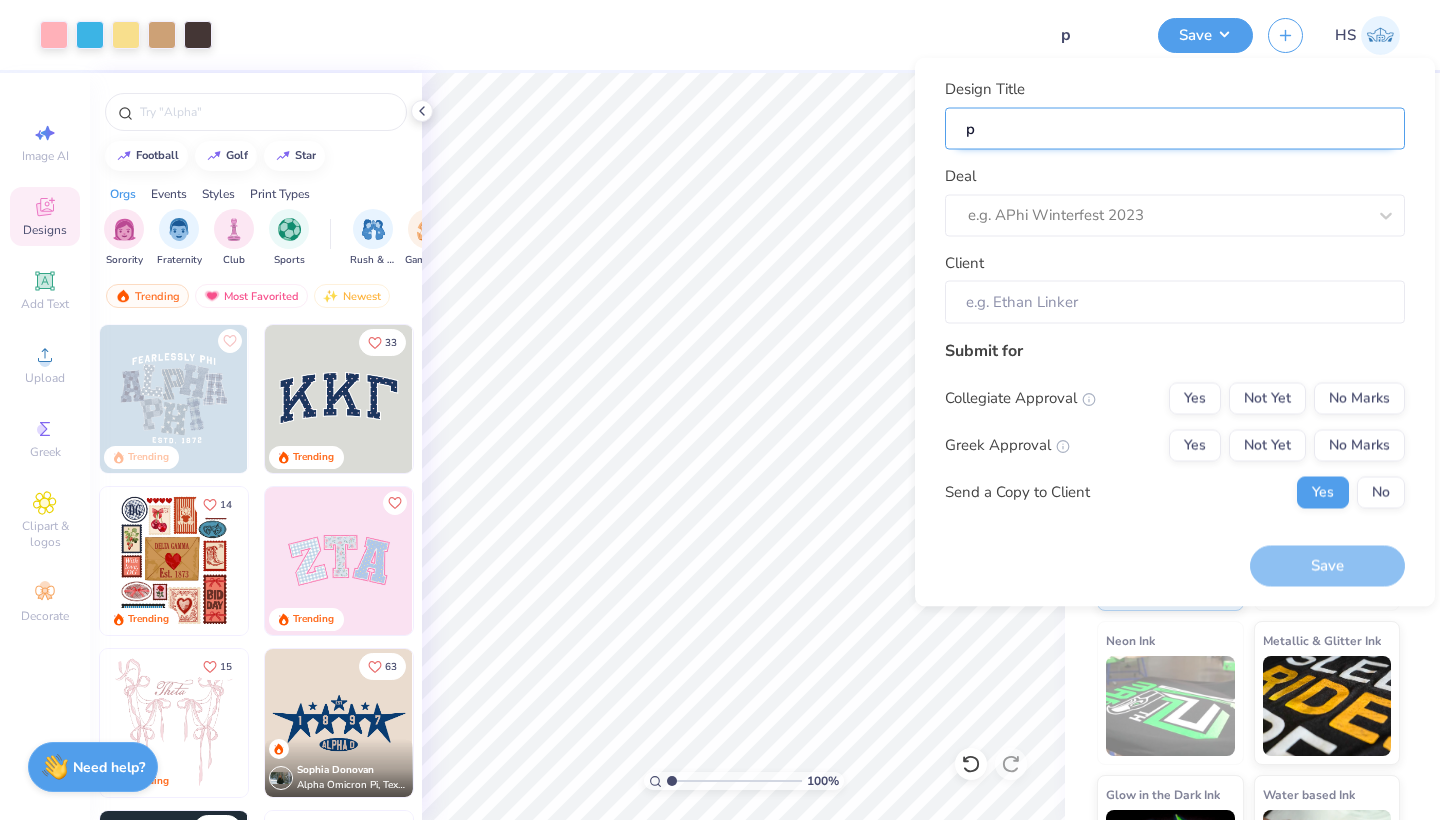 type on "pr" 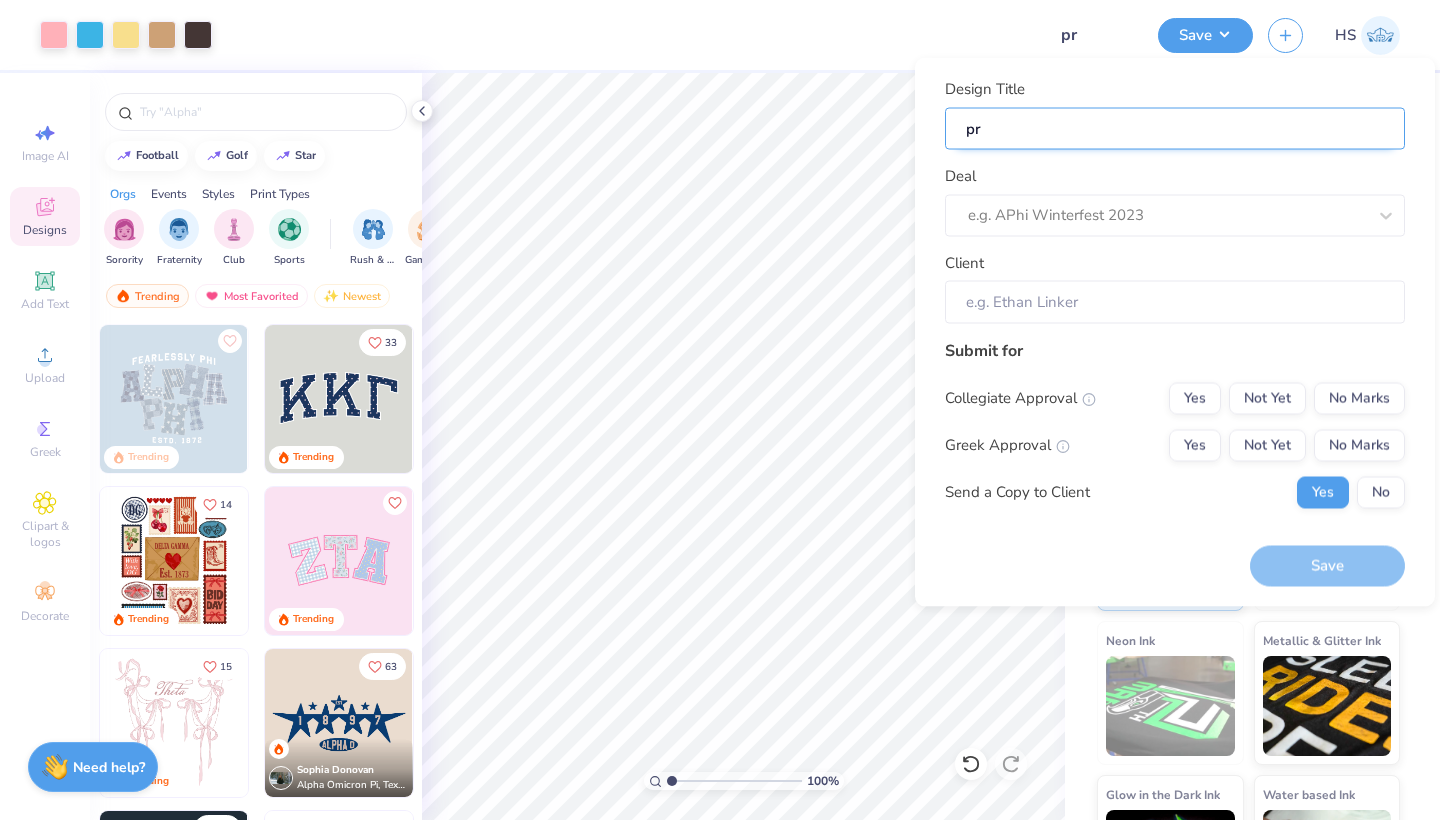 type on "pra" 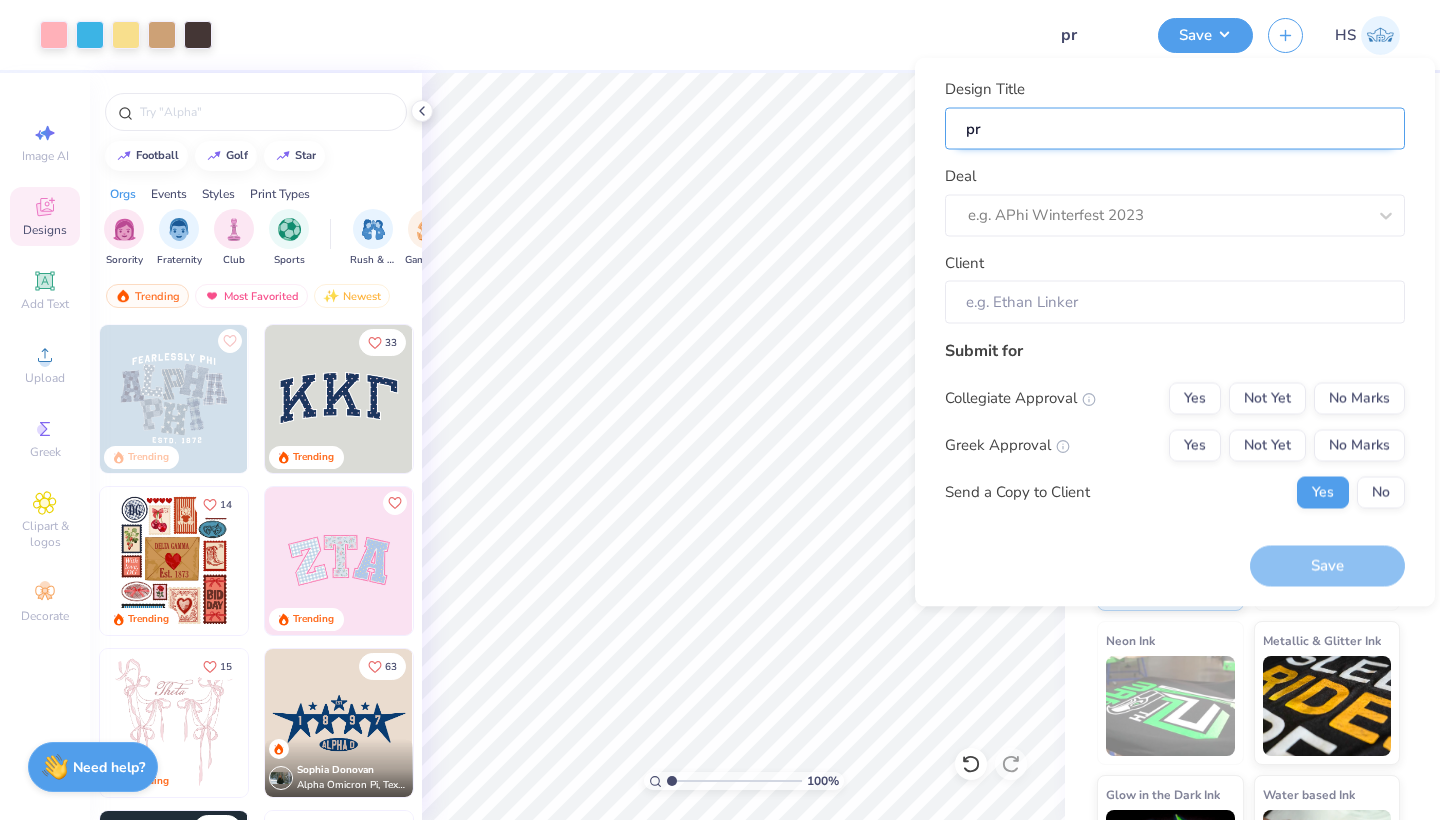 type on "pra" 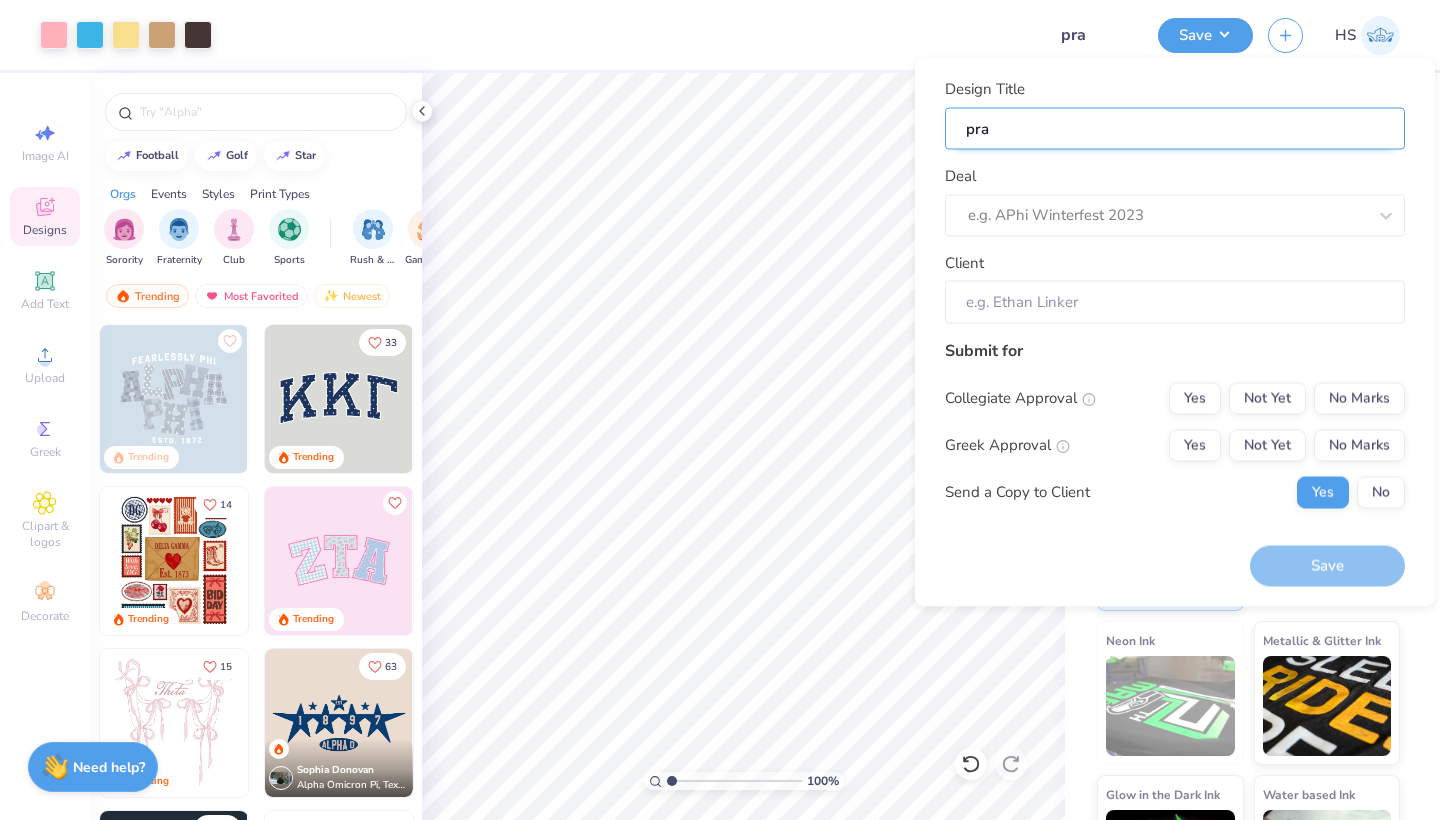 type on "prac" 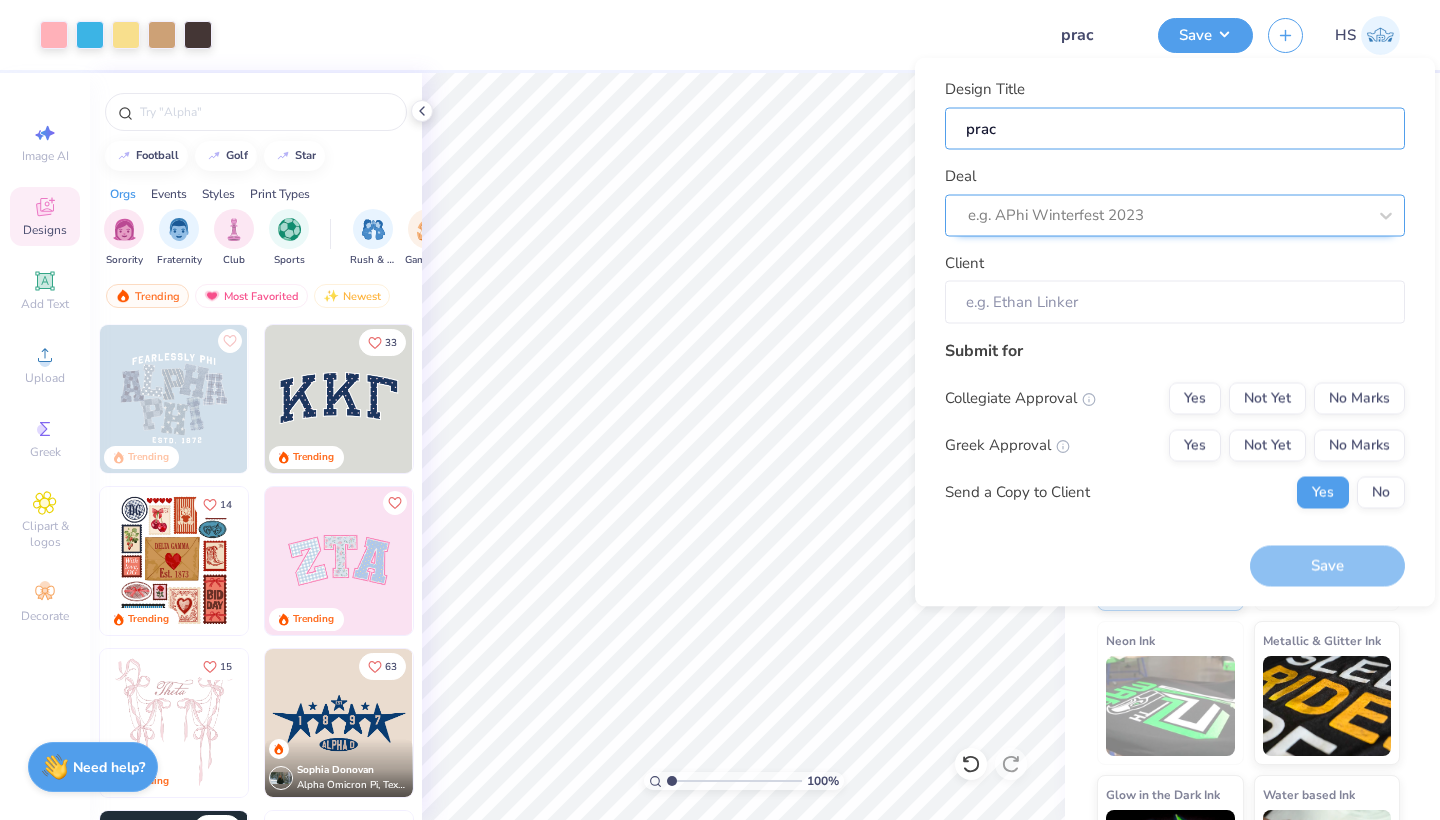 type on "prac" 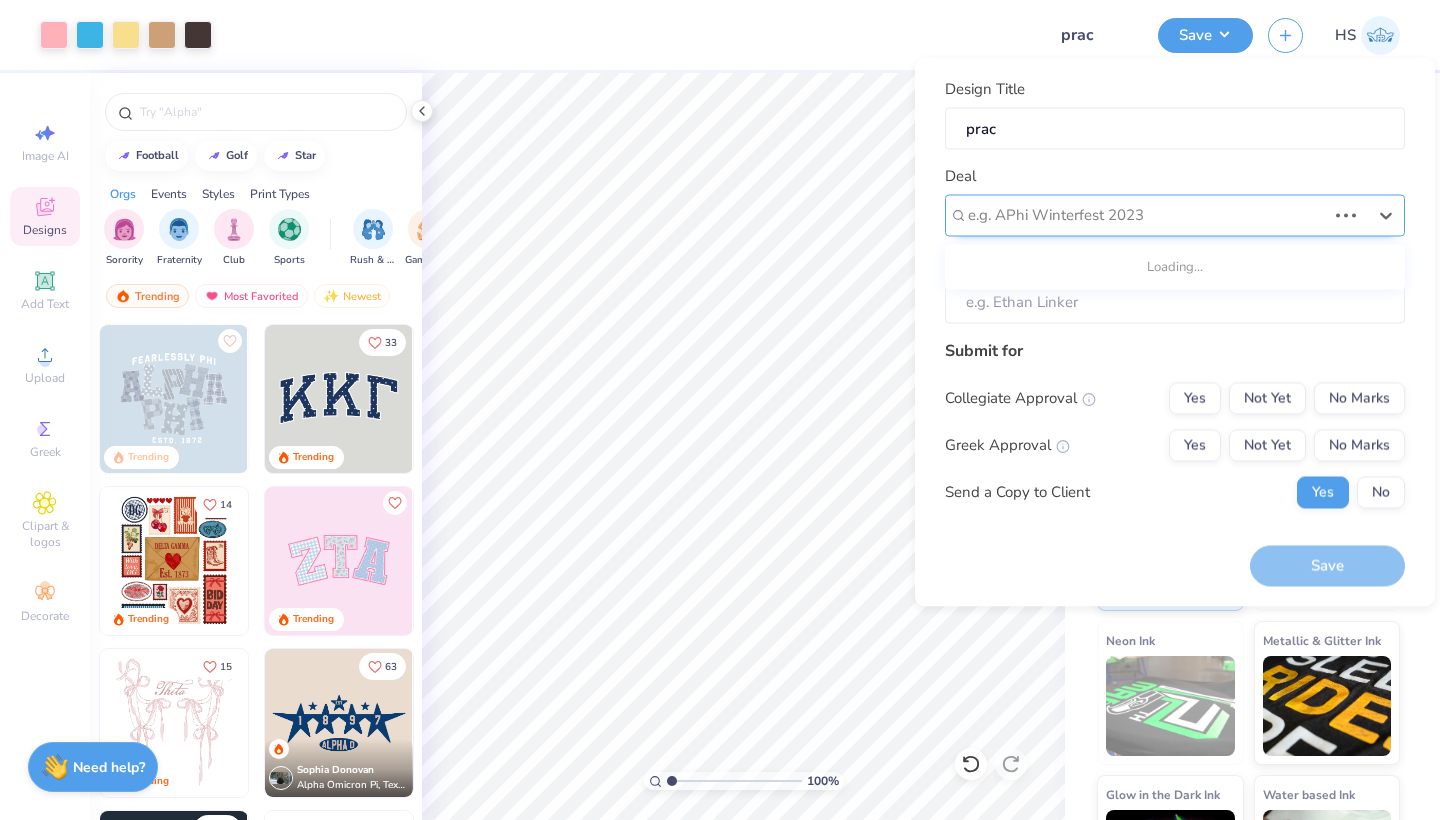 click at bounding box center [1147, 215] 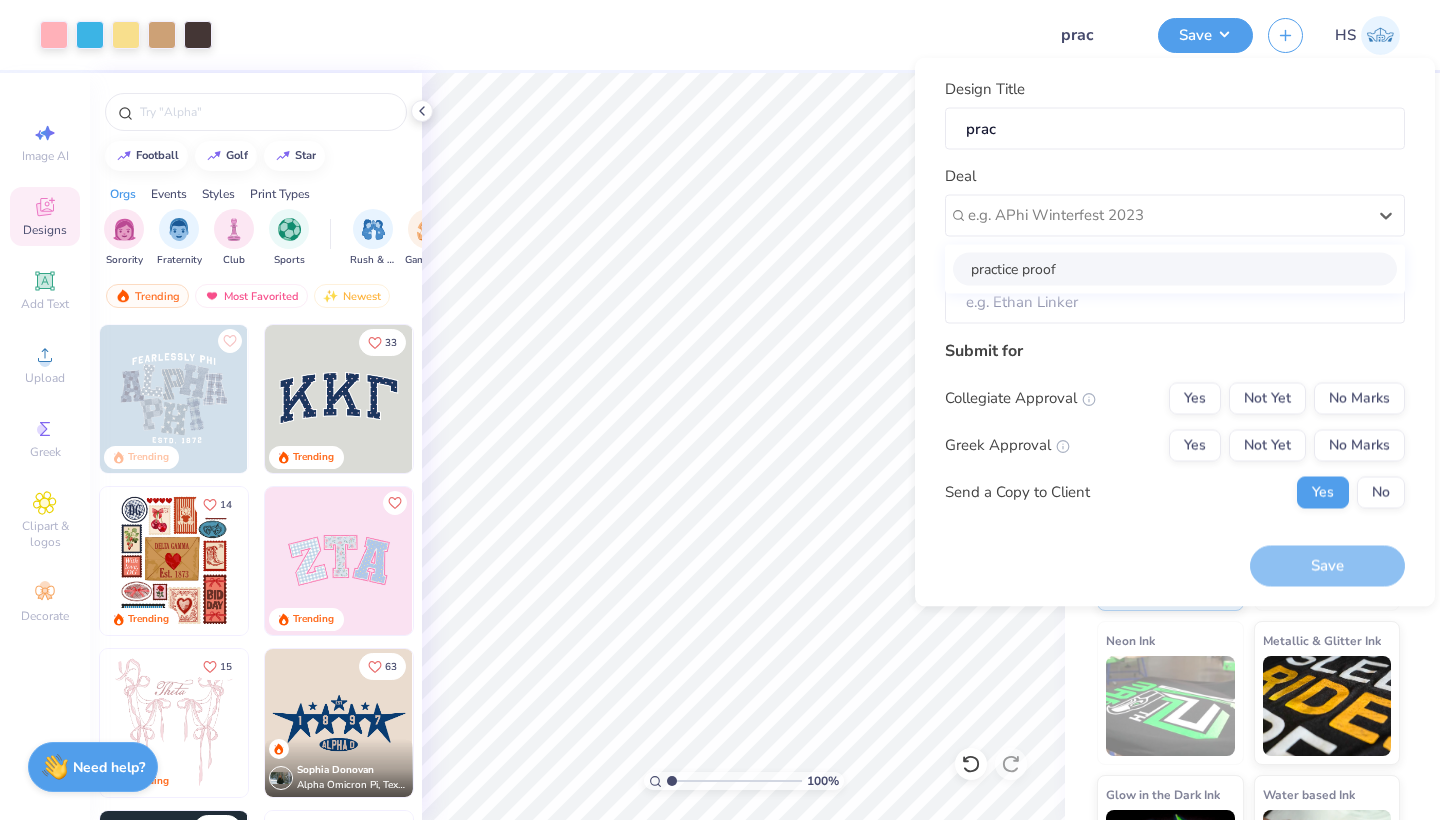 click on "practice proof" at bounding box center [1175, 268] 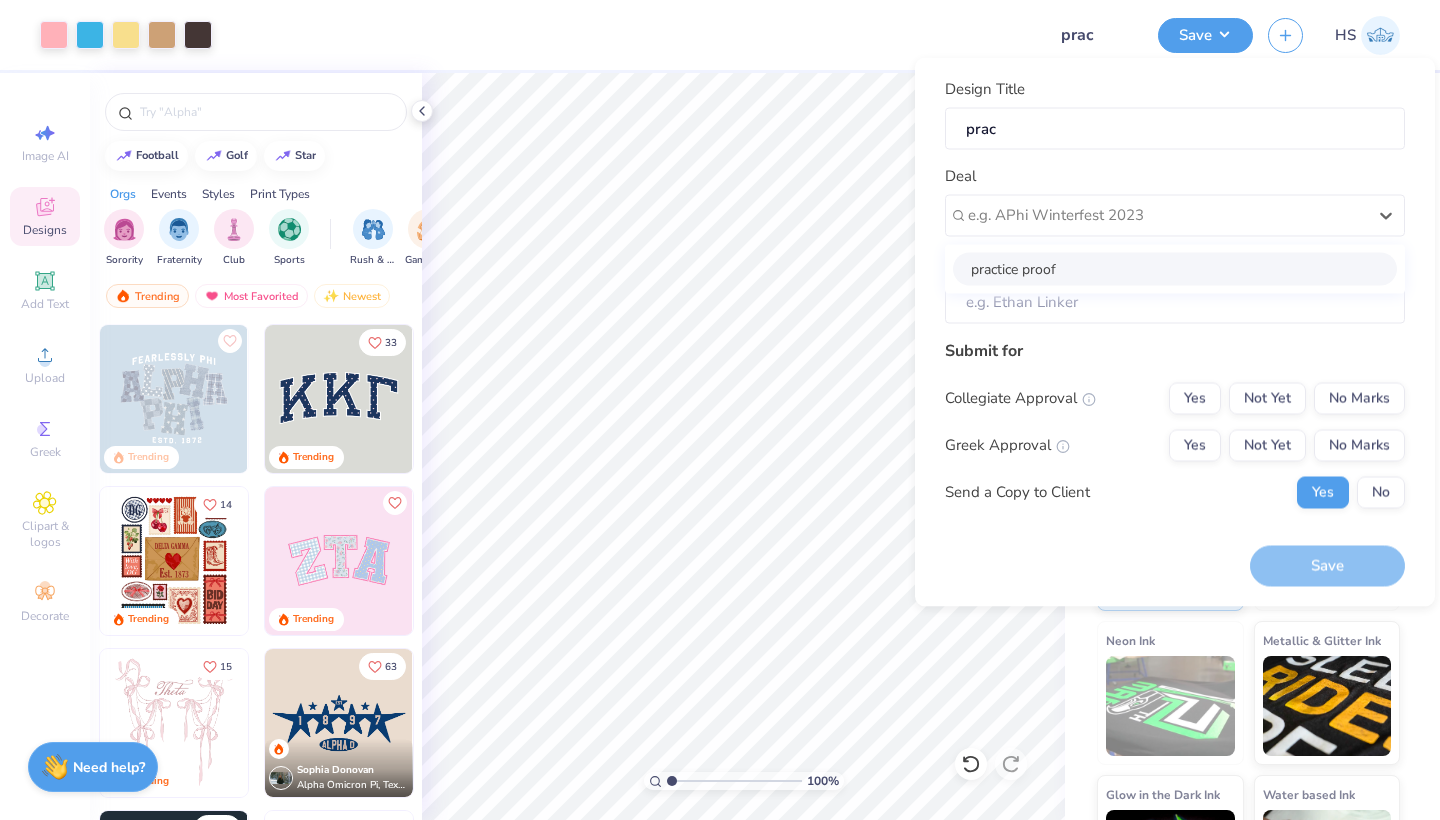type on "[FIRST] [LAST]" 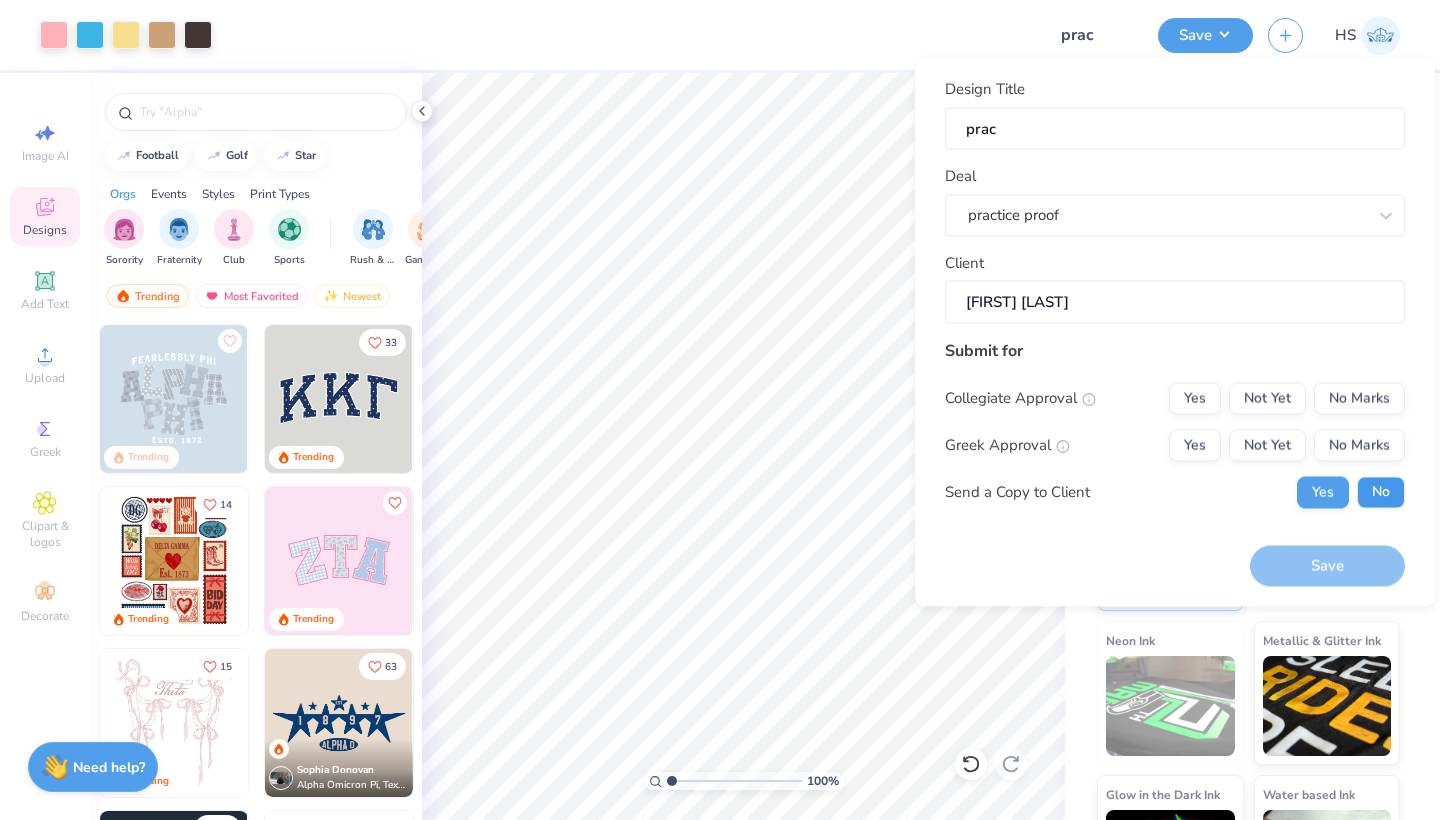 click on "No" at bounding box center [1381, 492] 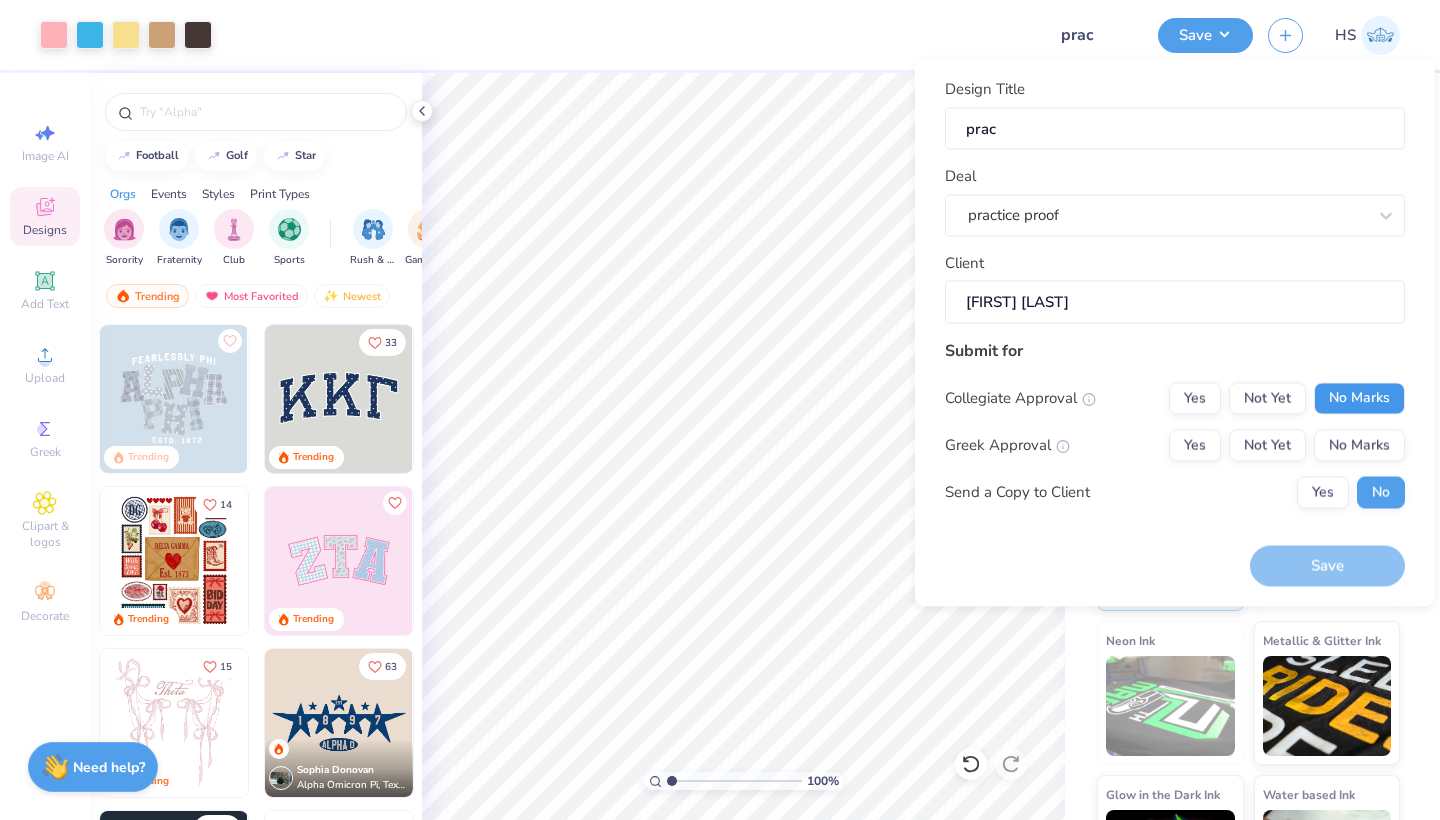 click on "No Marks" at bounding box center [1359, 398] 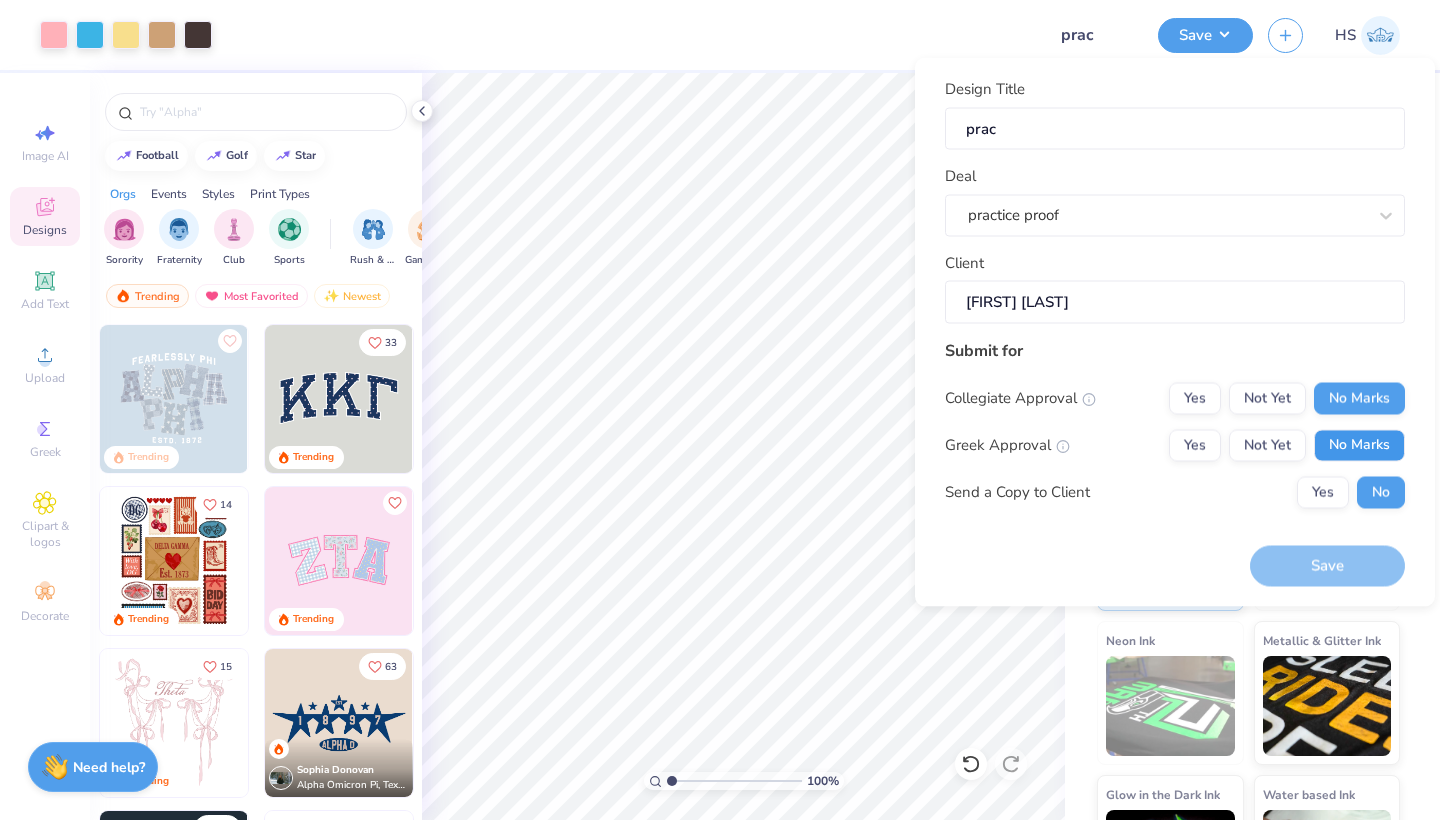click on "No Marks" at bounding box center (1359, 445) 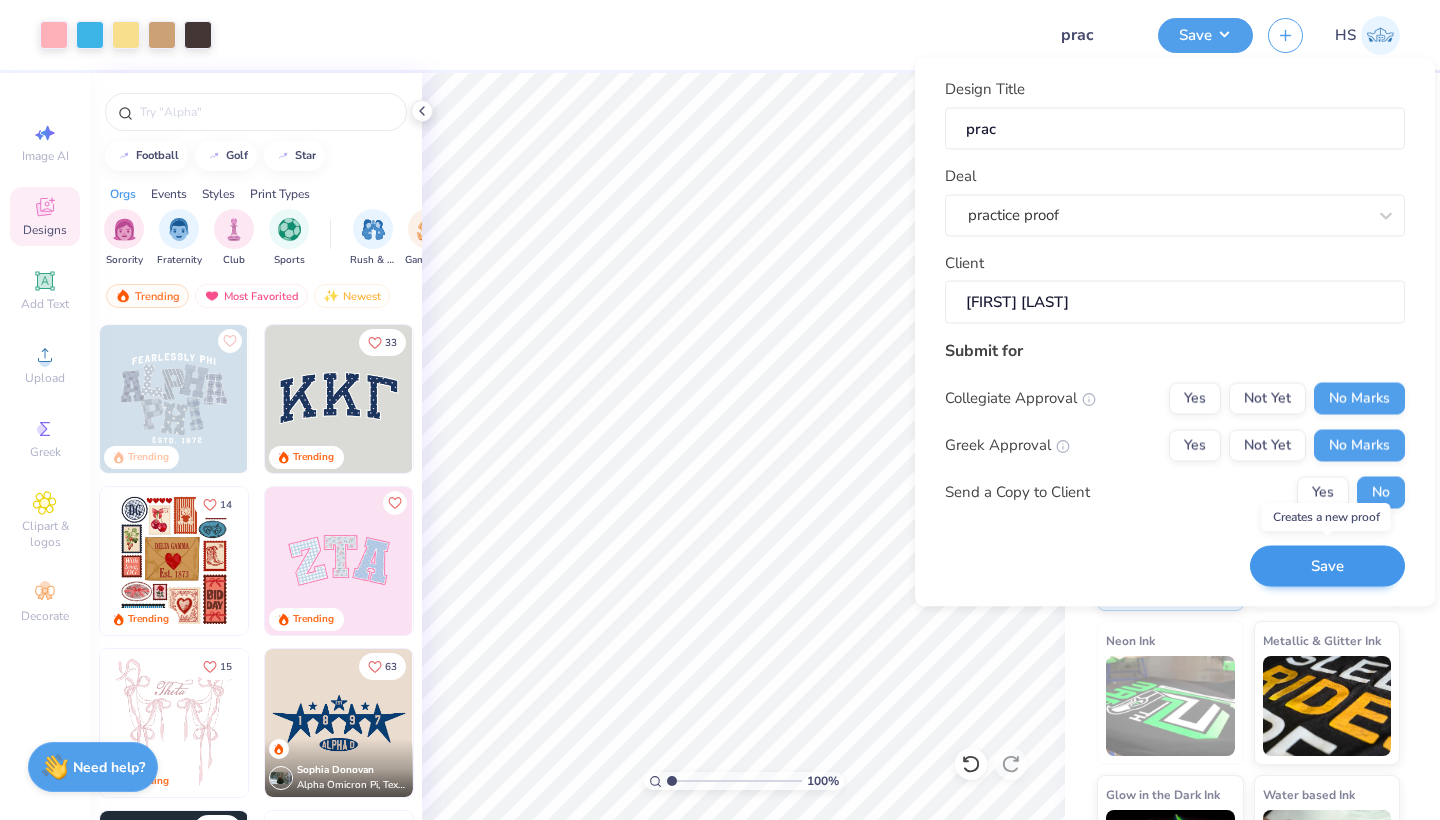 click on "Save" at bounding box center [1327, 566] 